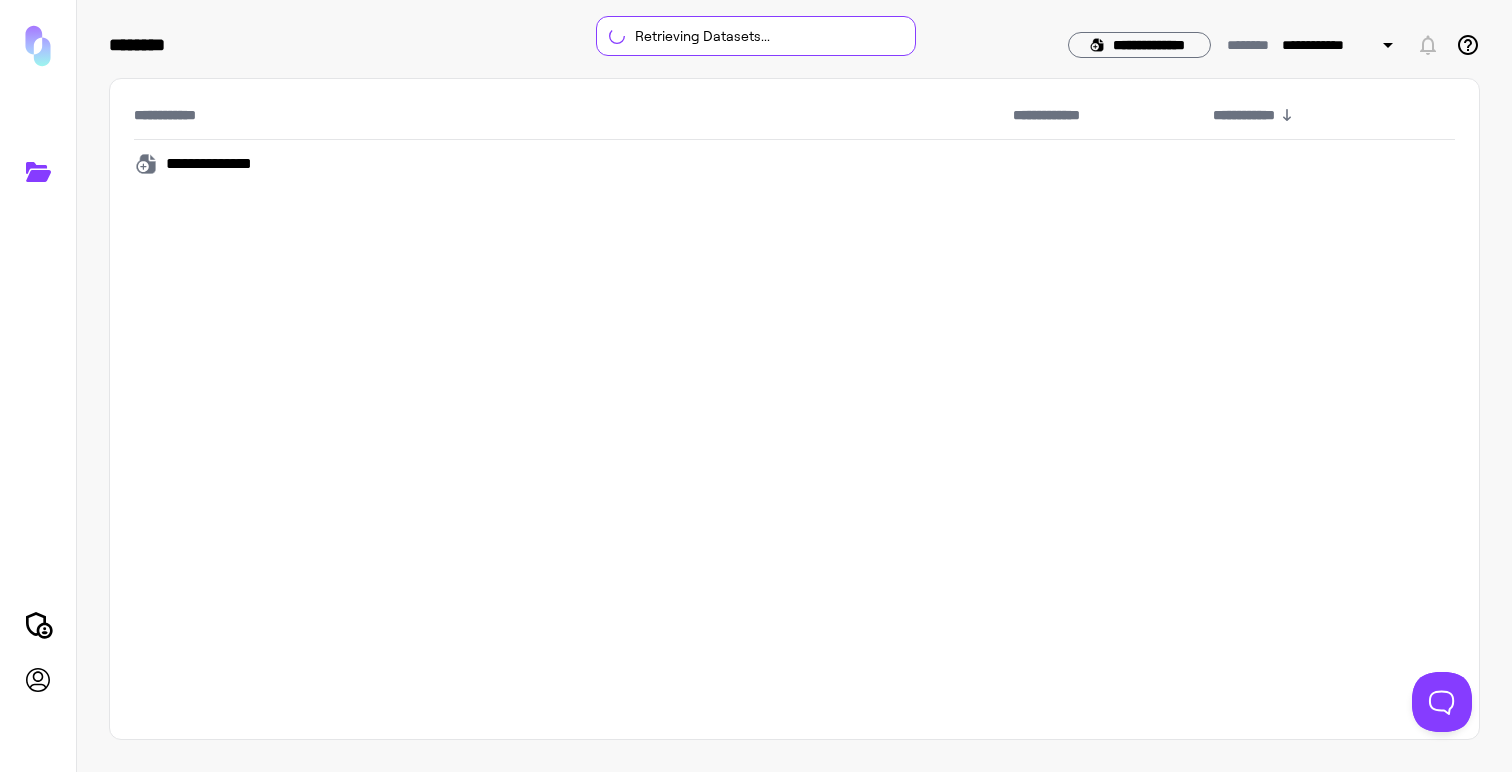 scroll, scrollTop: 0, scrollLeft: 0, axis: both 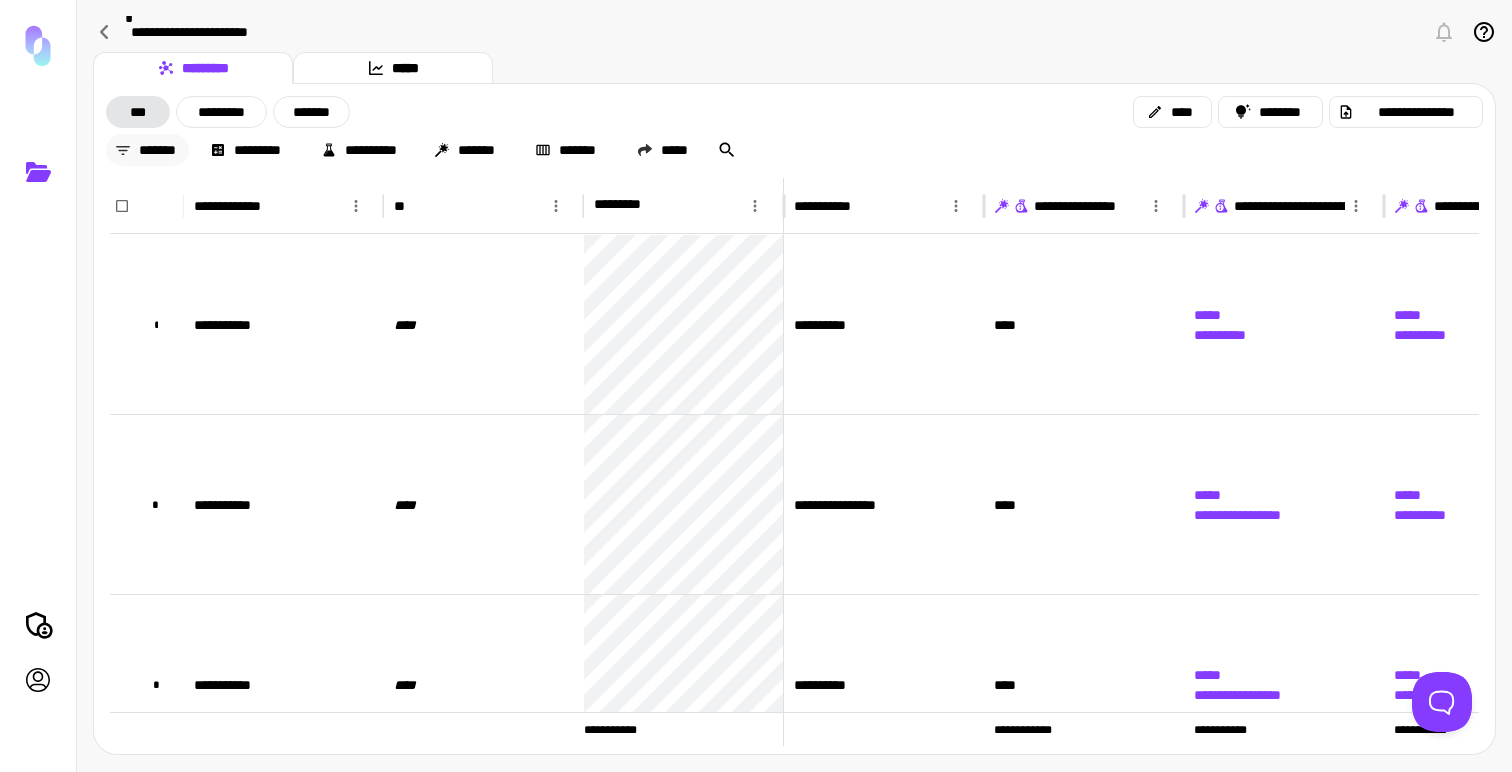 click on "*******" at bounding box center (147, 150) 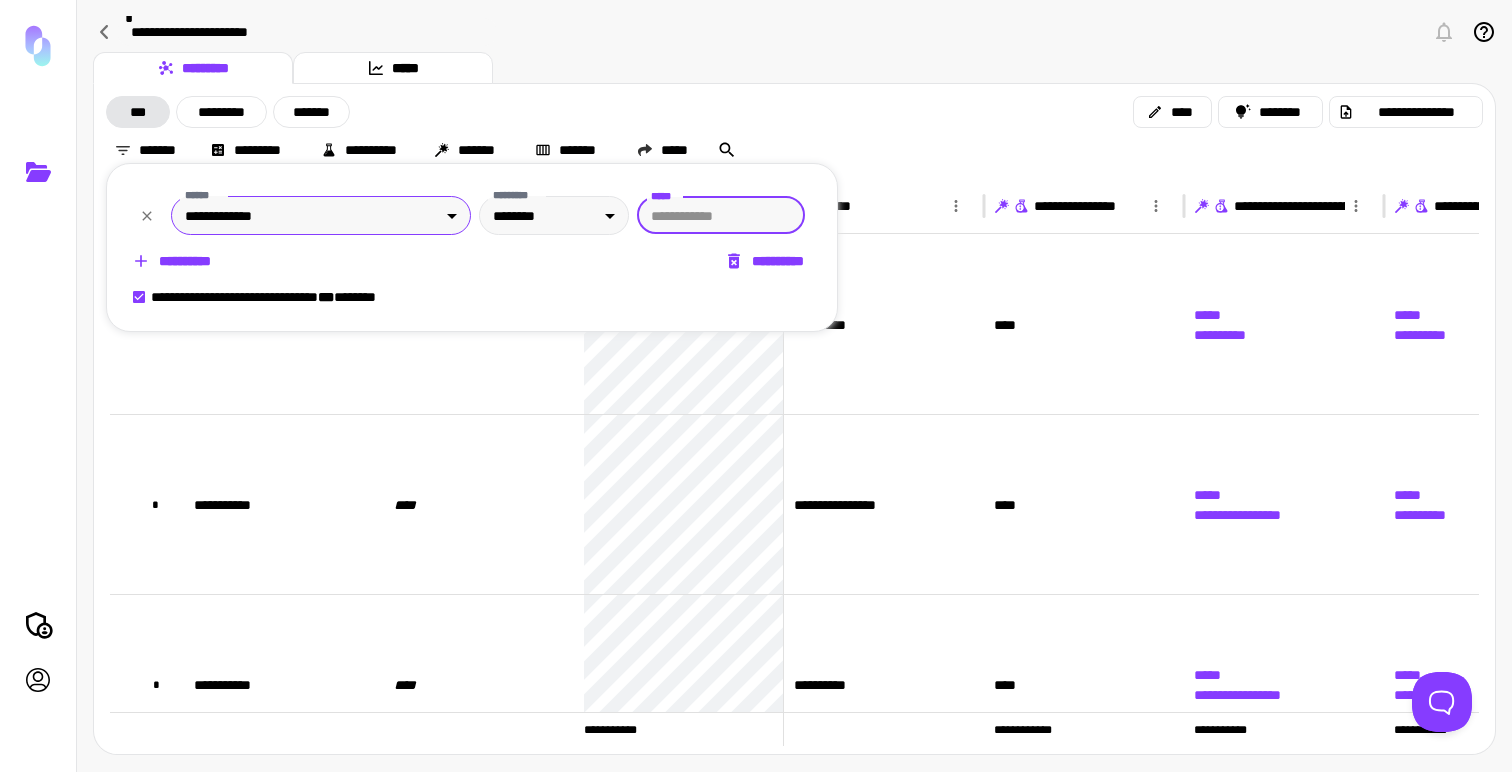 click on "**********" at bounding box center (756, 386) 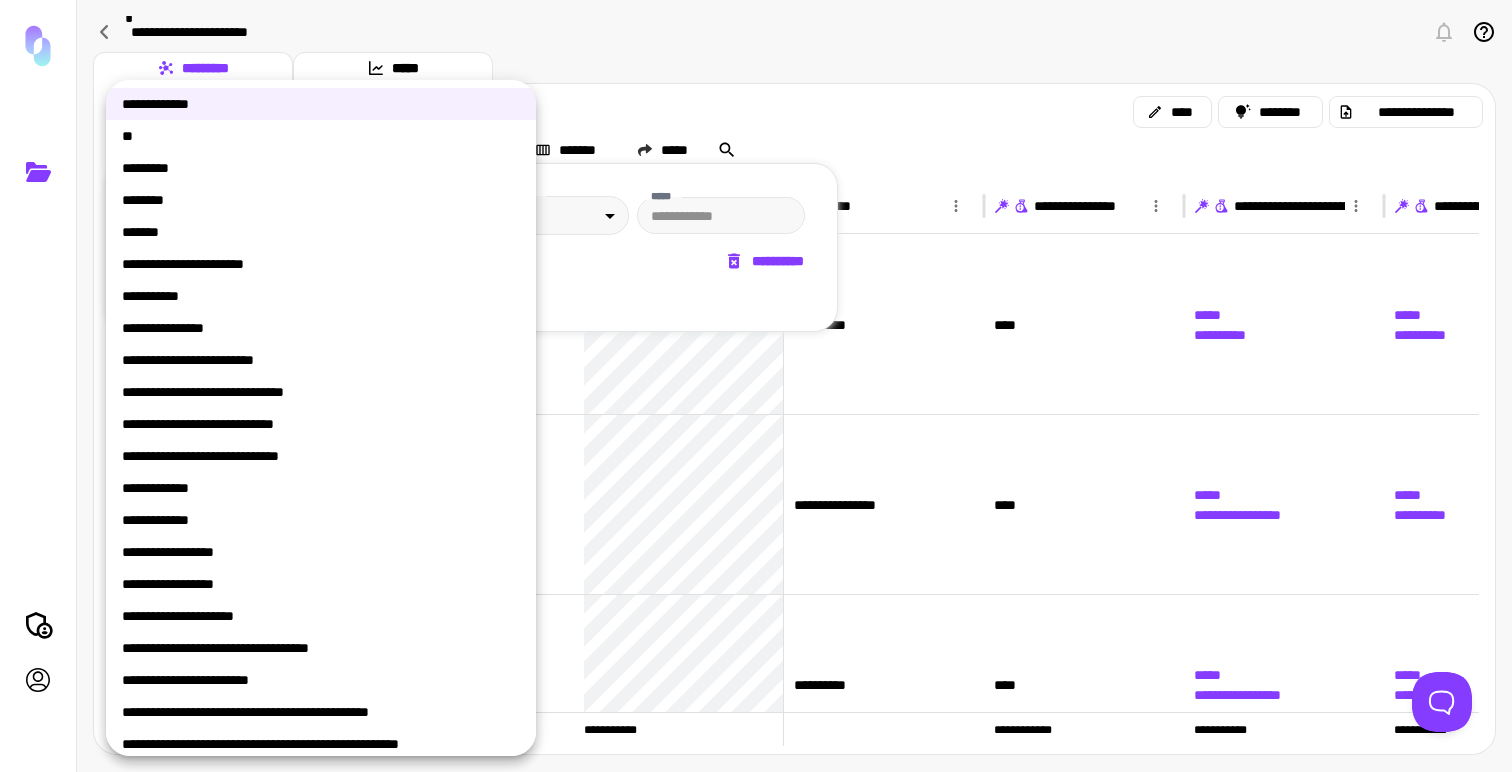 click on "**********" at bounding box center (321, 520) 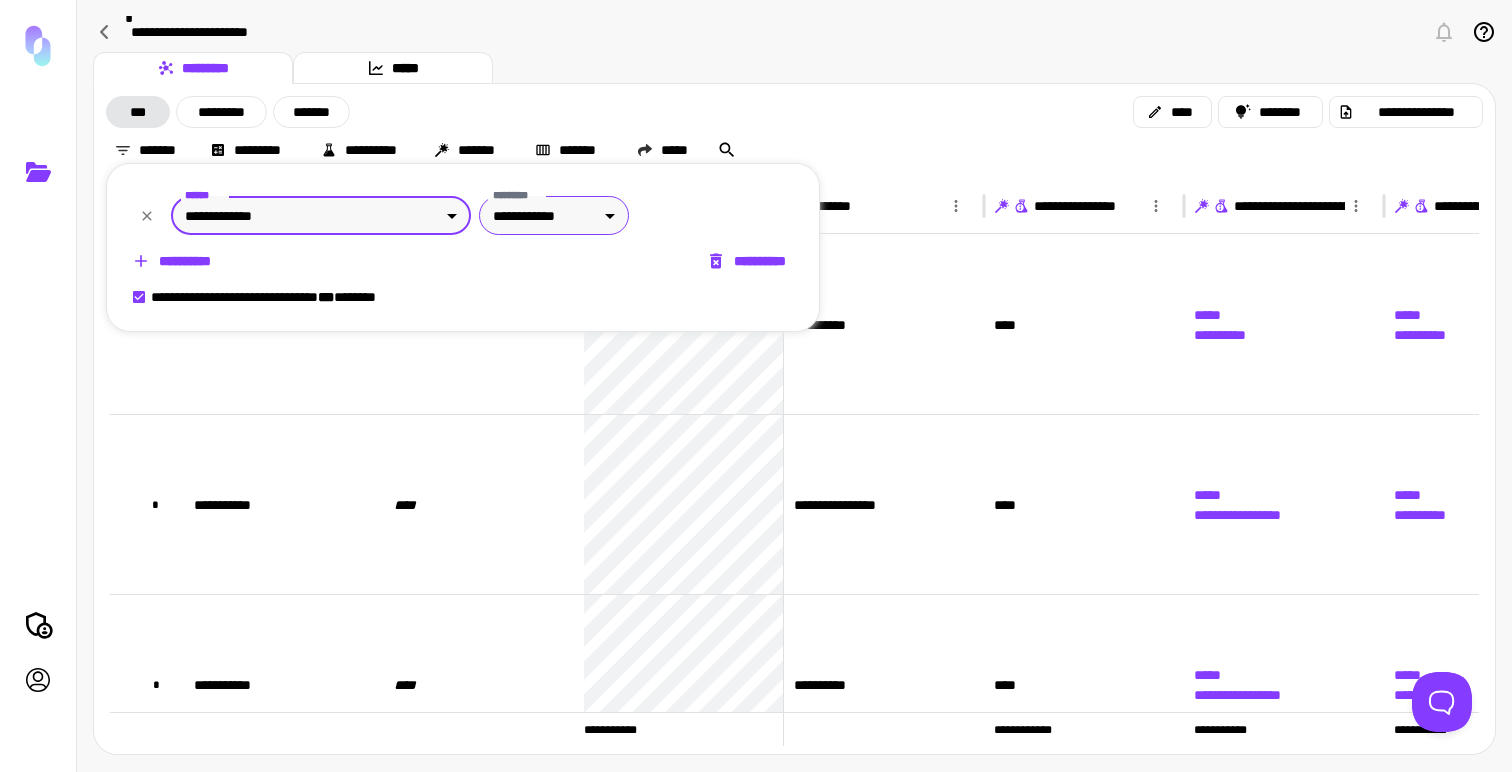 click on "**********" at bounding box center [756, 386] 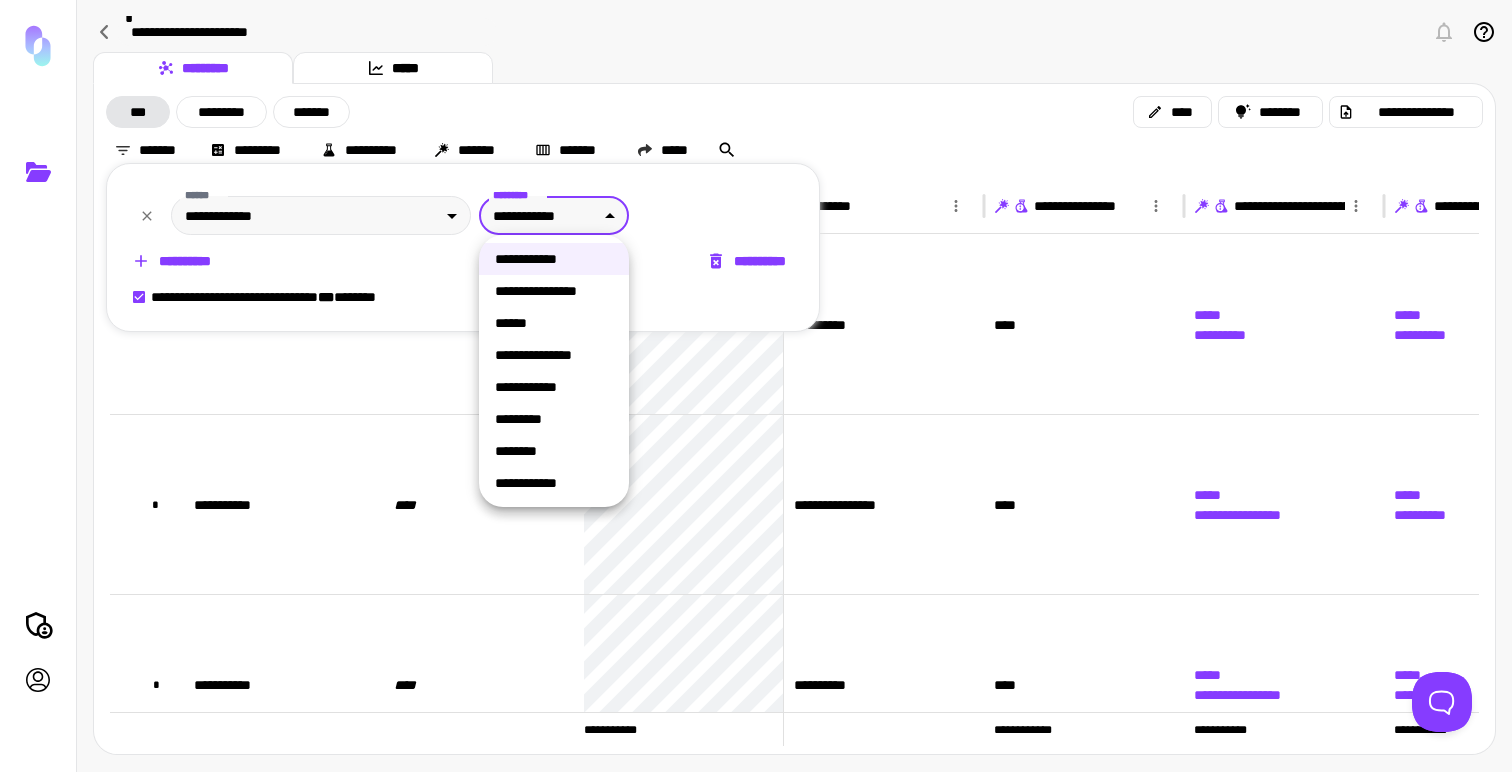 click on "**********" at bounding box center [554, 483] 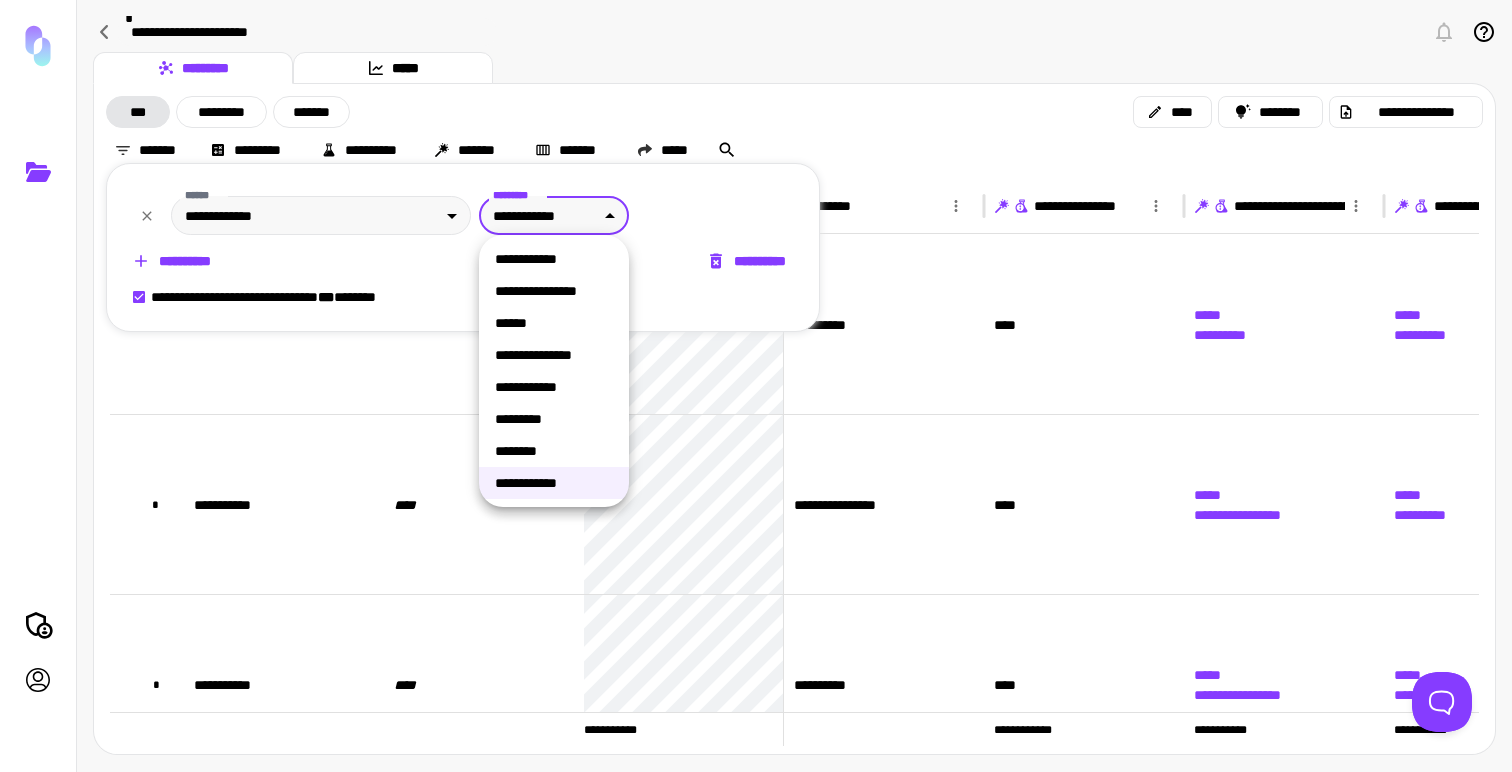 click on "**********" at bounding box center (756, 386) 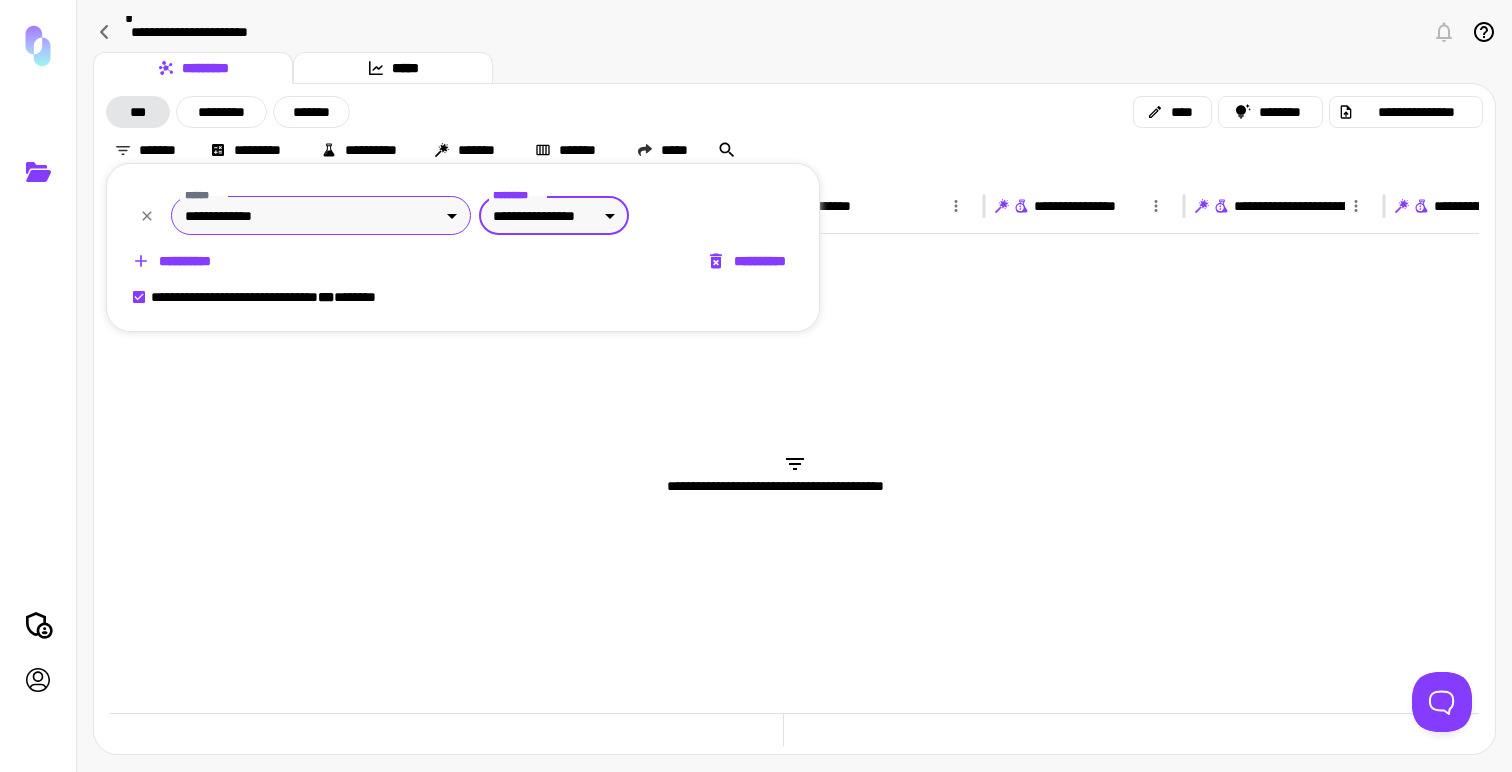 click on "**********" at bounding box center [756, 386] 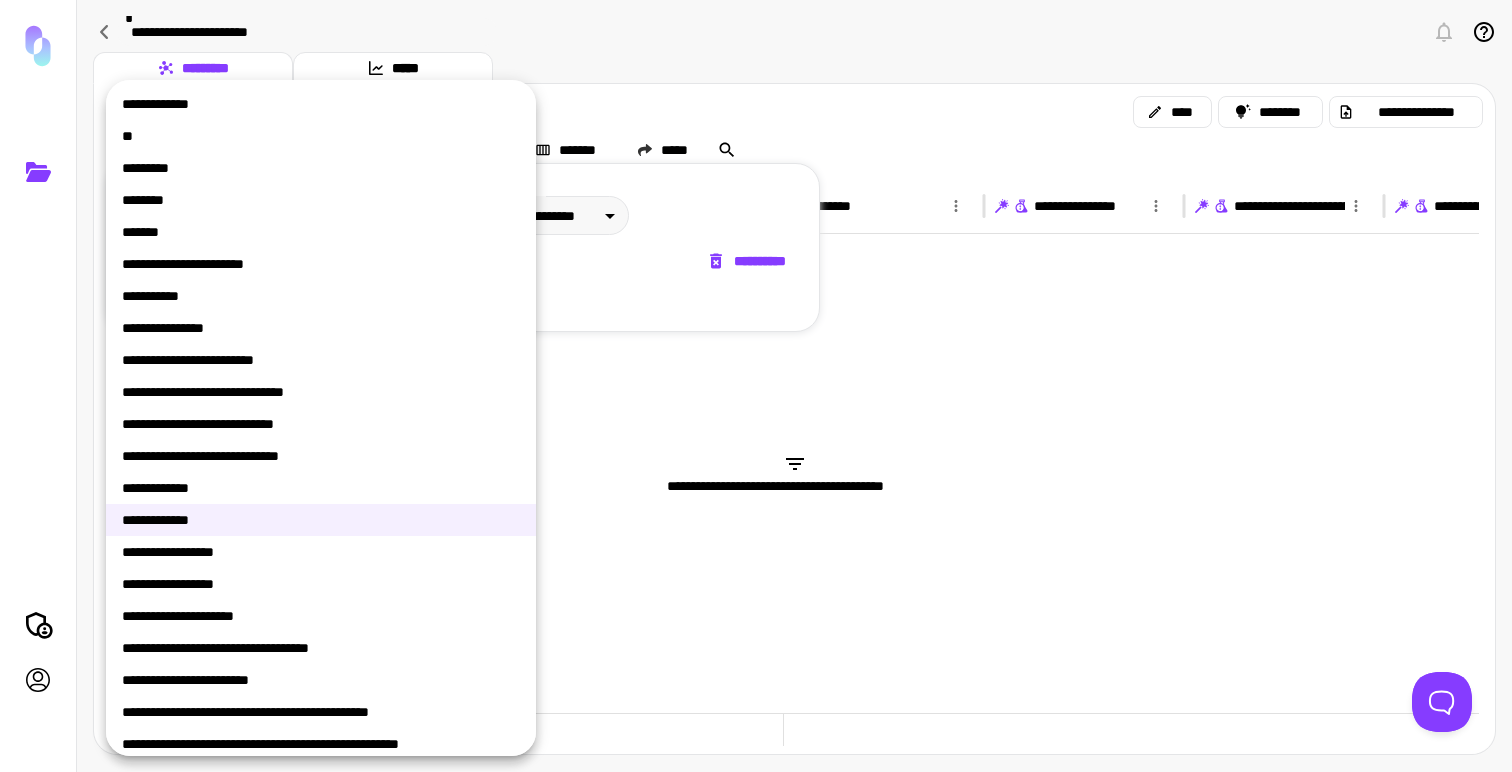 click on "**********" at bounding box center (321, 488) 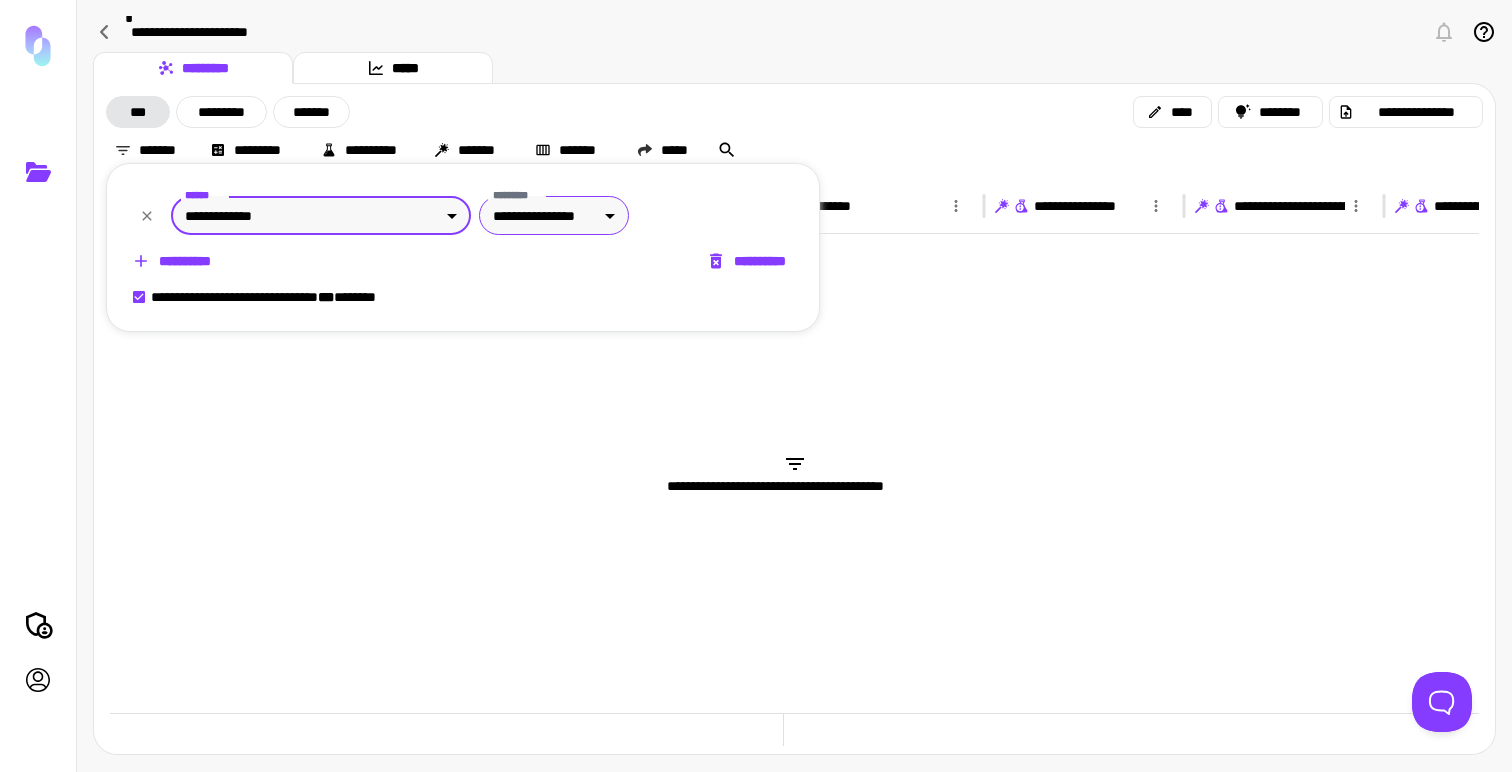 click on "**********" at bounding box center (756, 386) 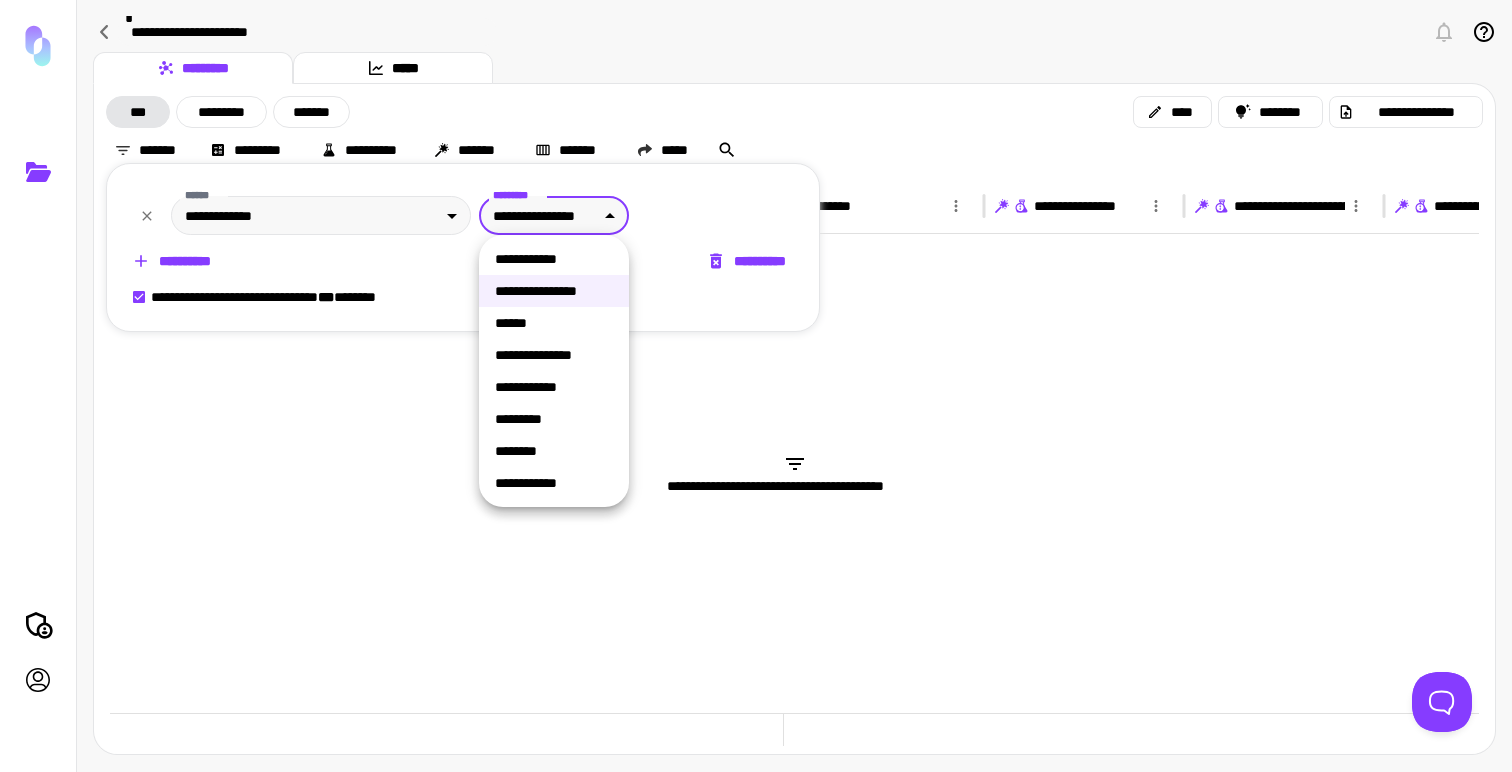 click on "**********" at bounding box center [554, 259] 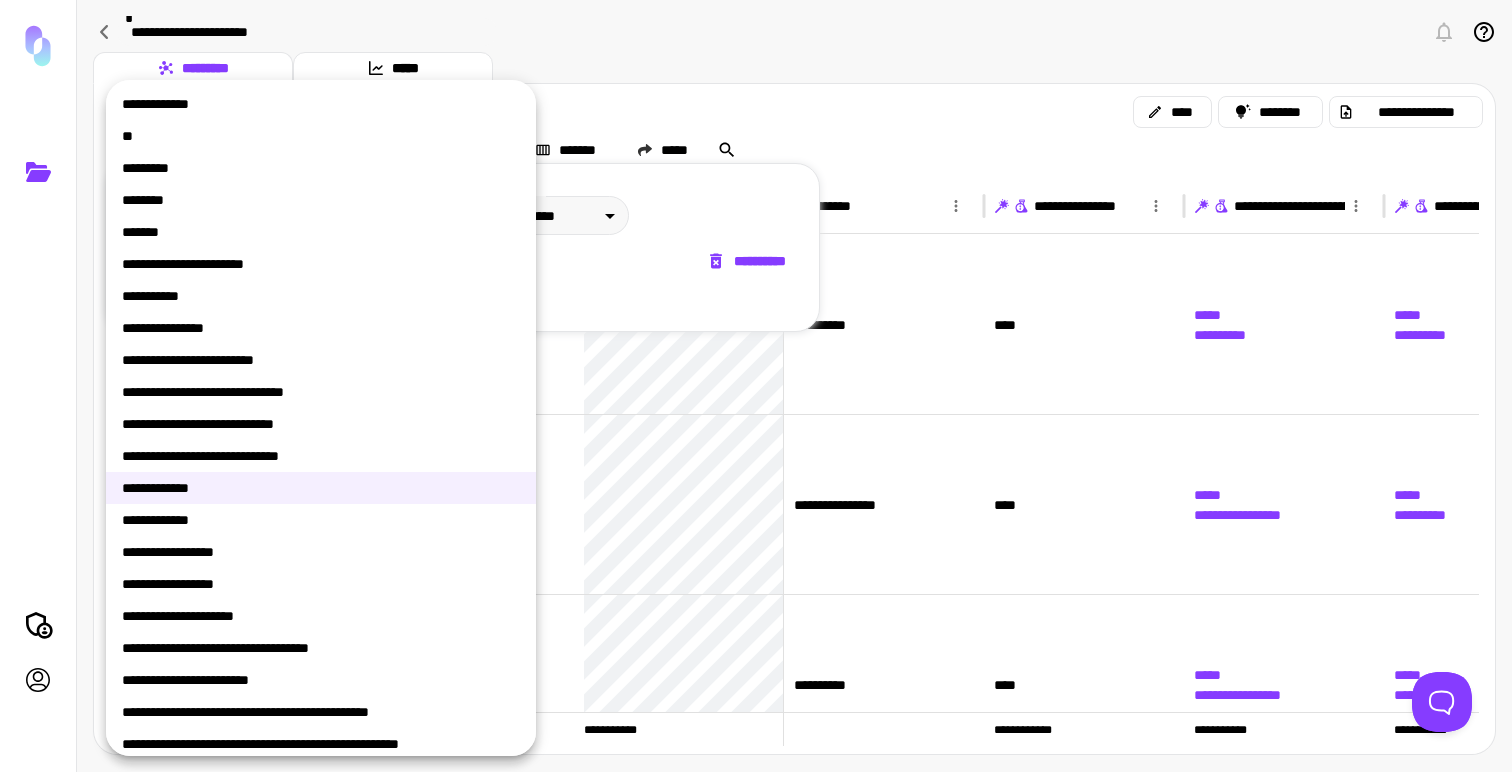 click on "**********" at bounding box center [756, 386] 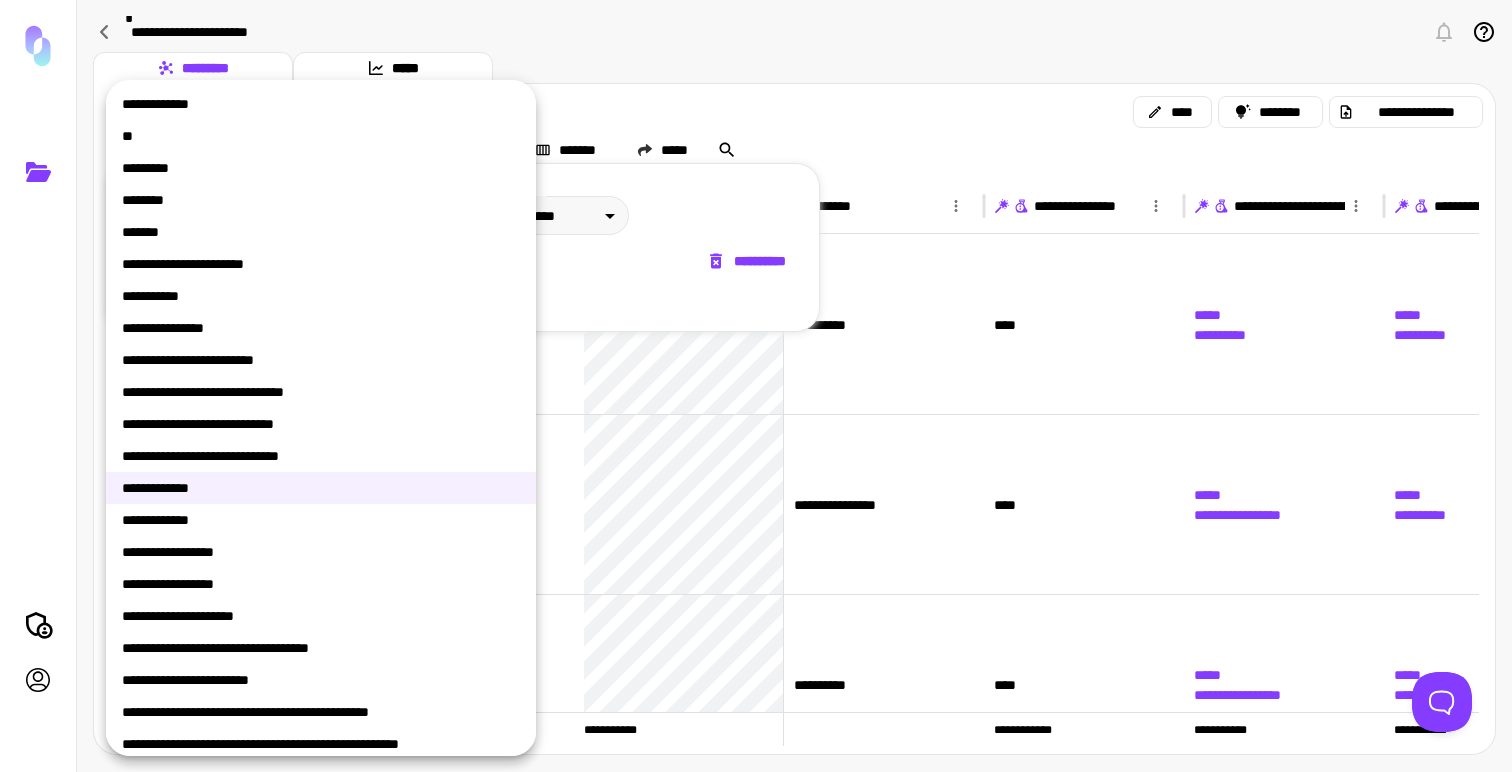 click at bounding box center (756, 386) 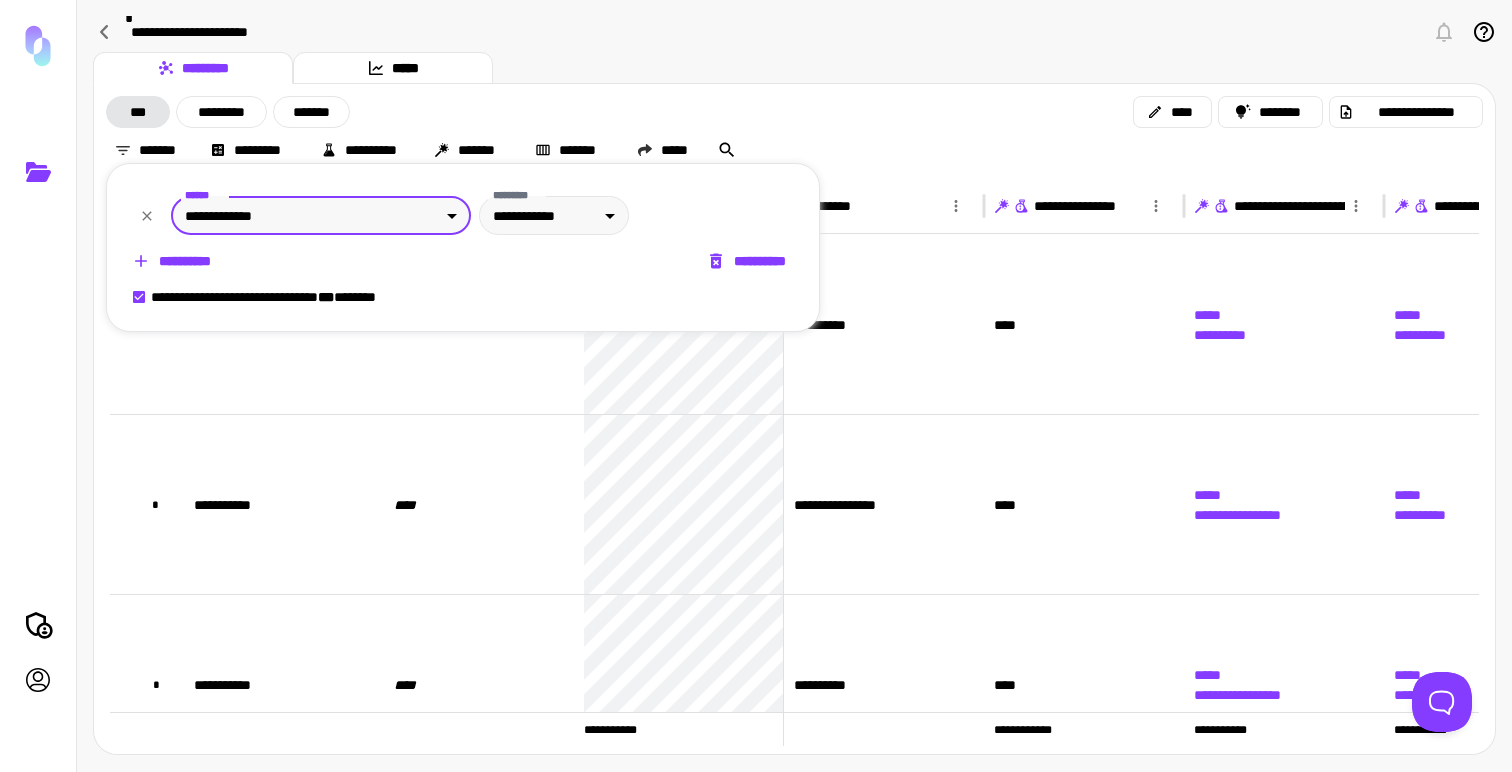 click on "**********" at bounding box center (756, 386) 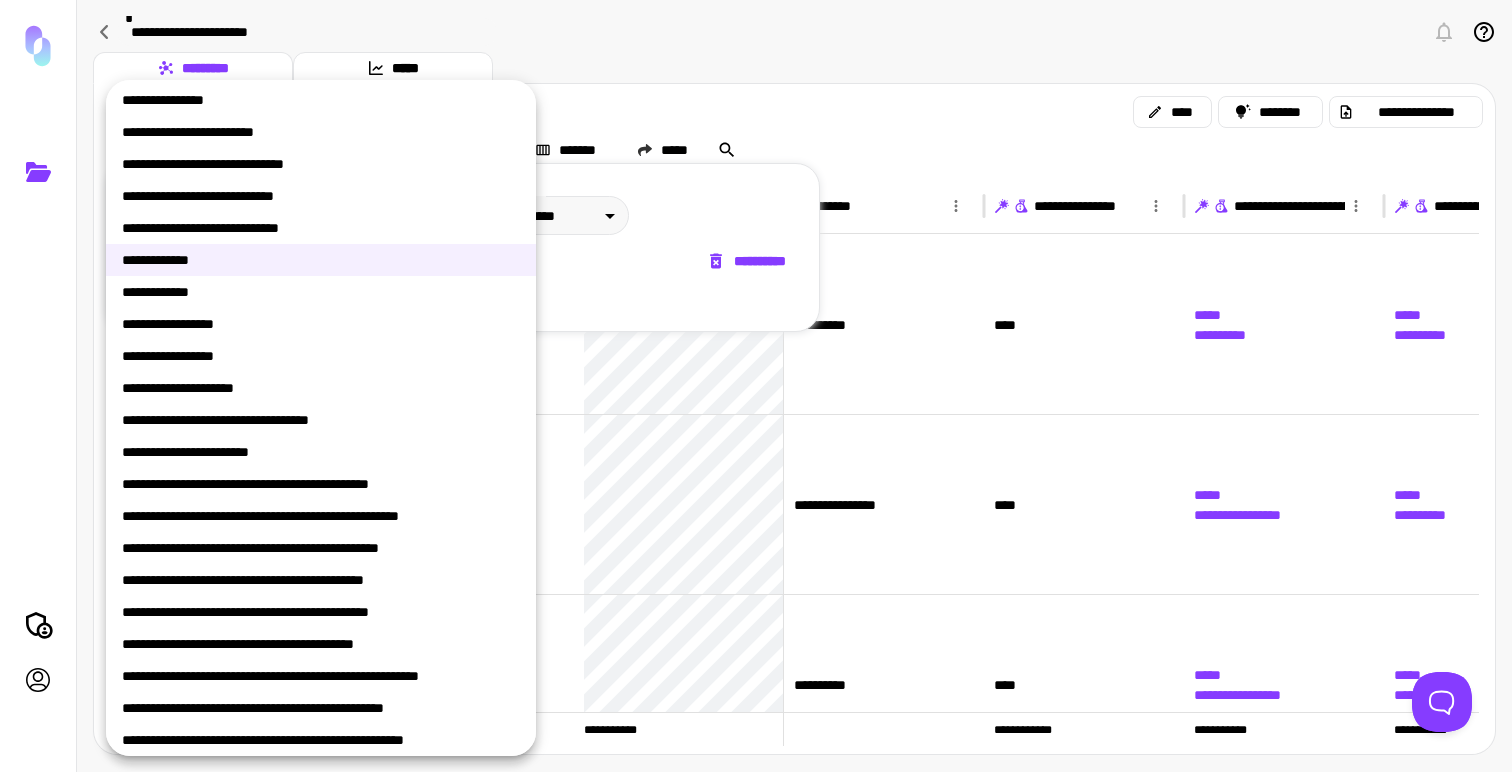 scroll, scrollTop: 0, scrollLeft: 0, axis: both 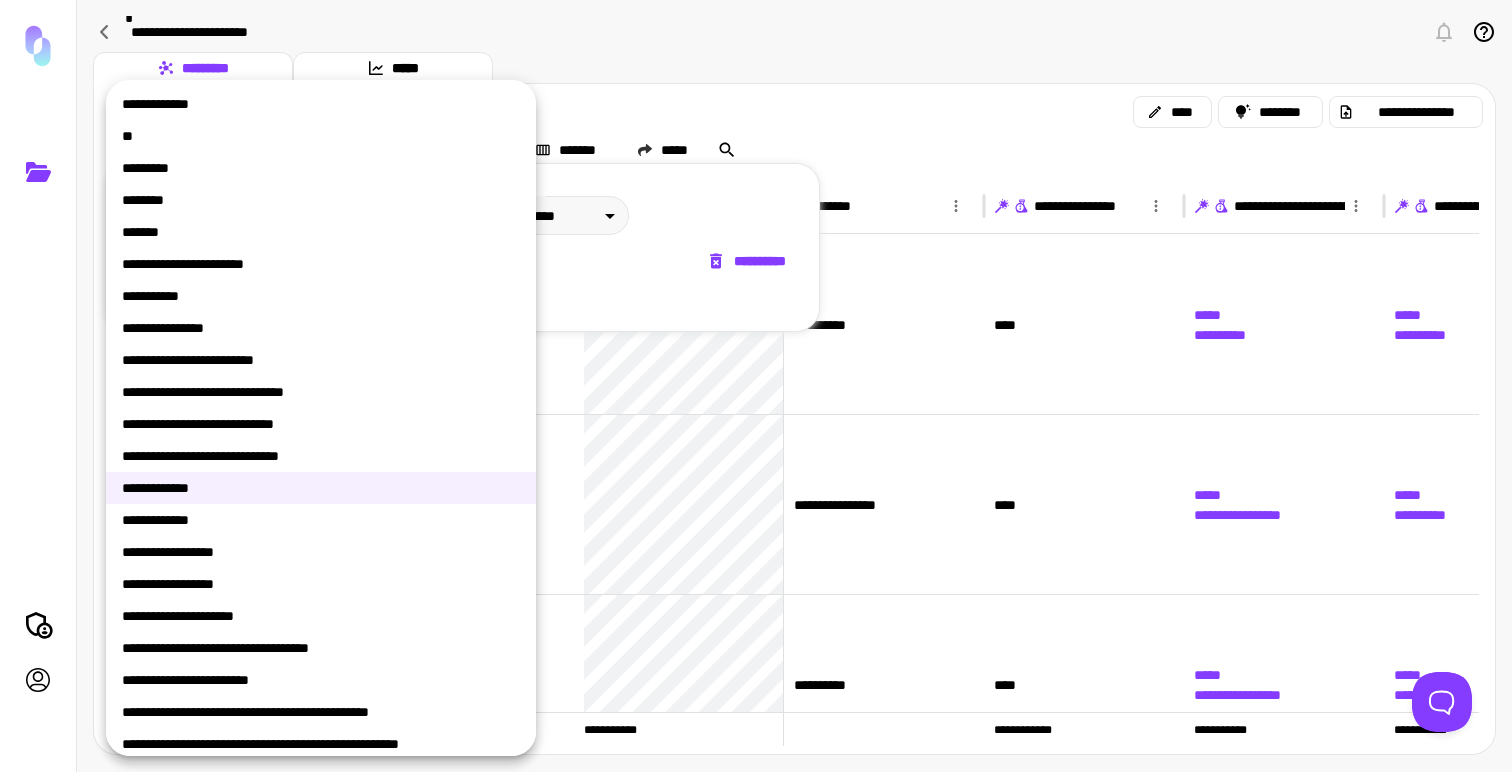 click on "**********" at bounding box center [321, 520] 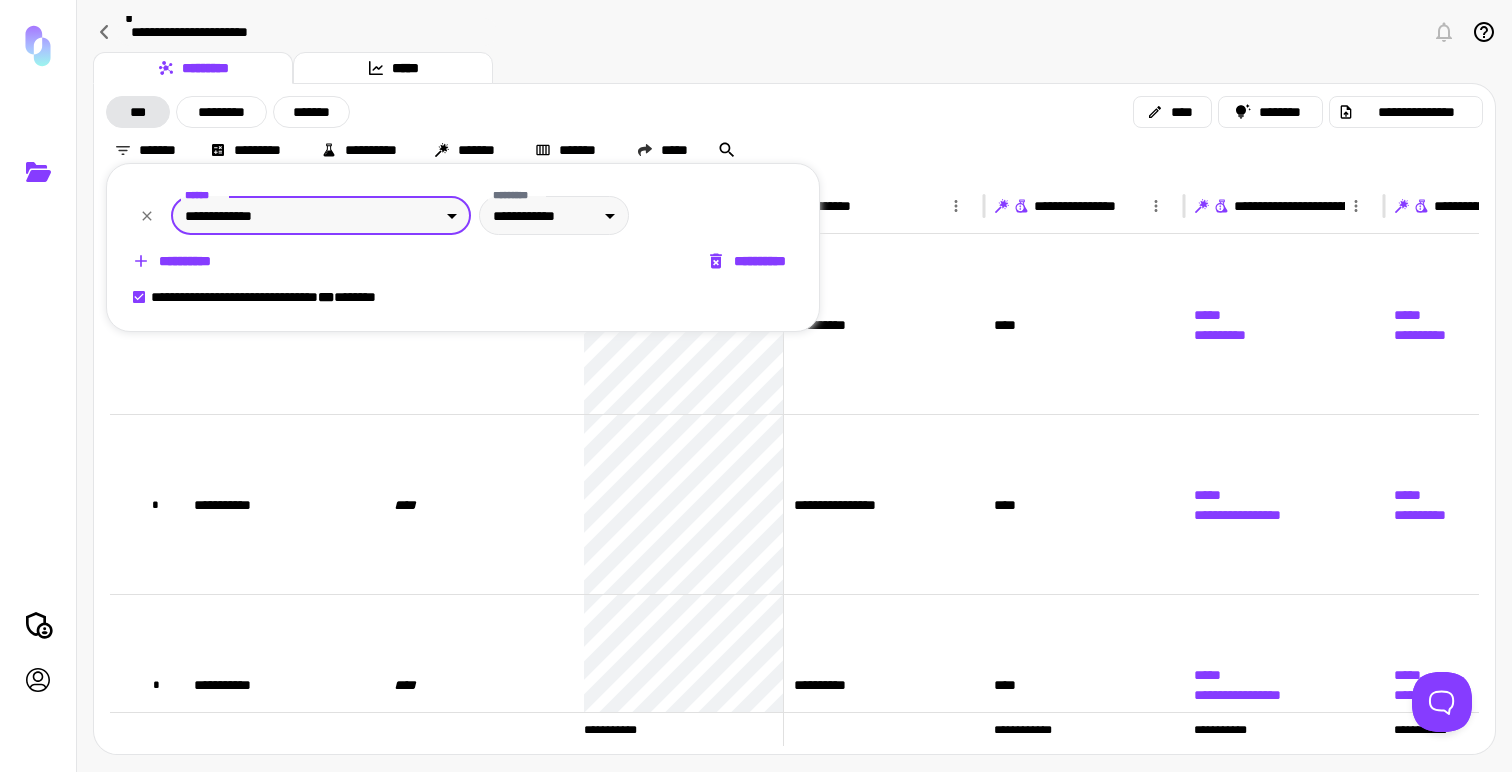 click on "**********" at bounding box center [756, 386] 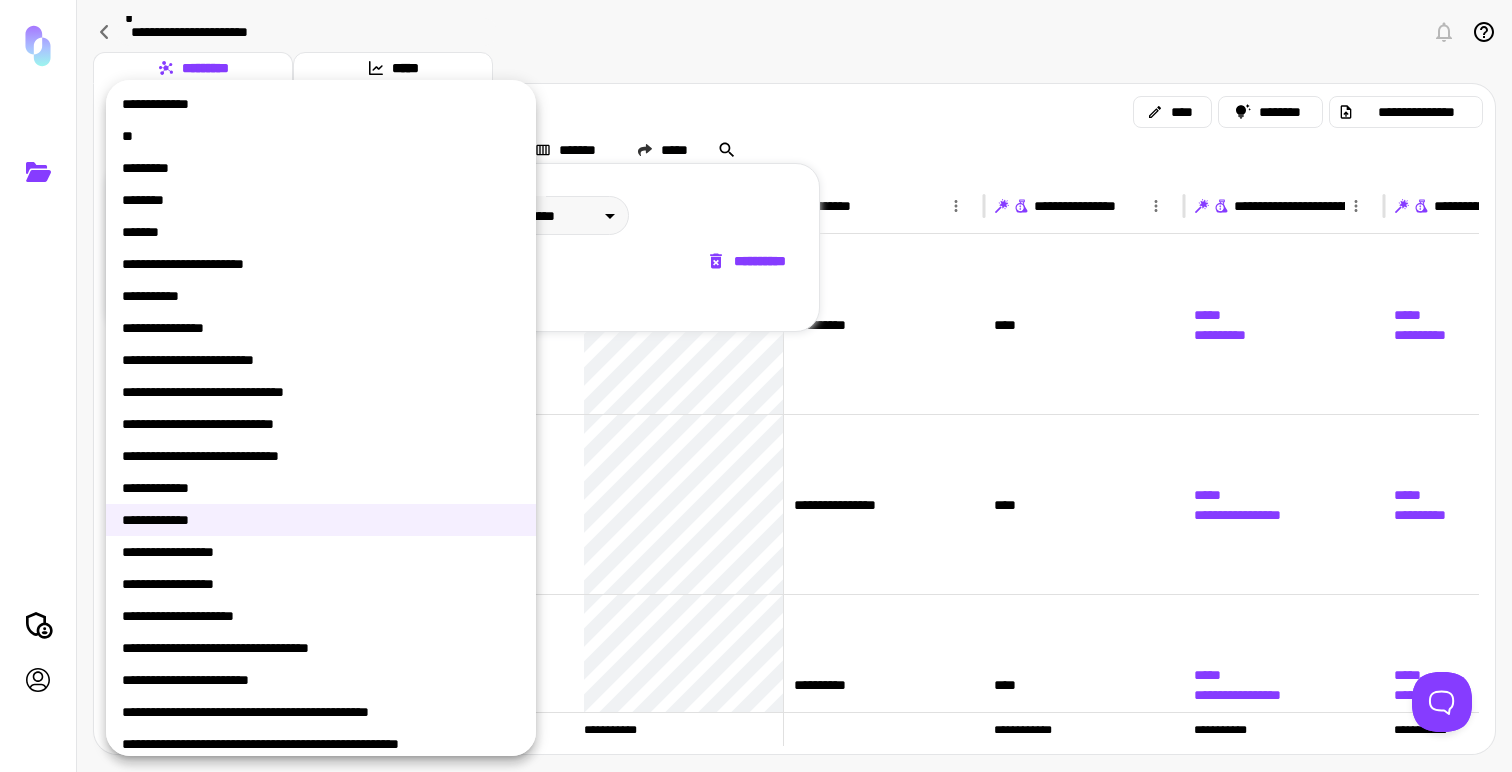click on "**********" at bounding box center (321, 488) 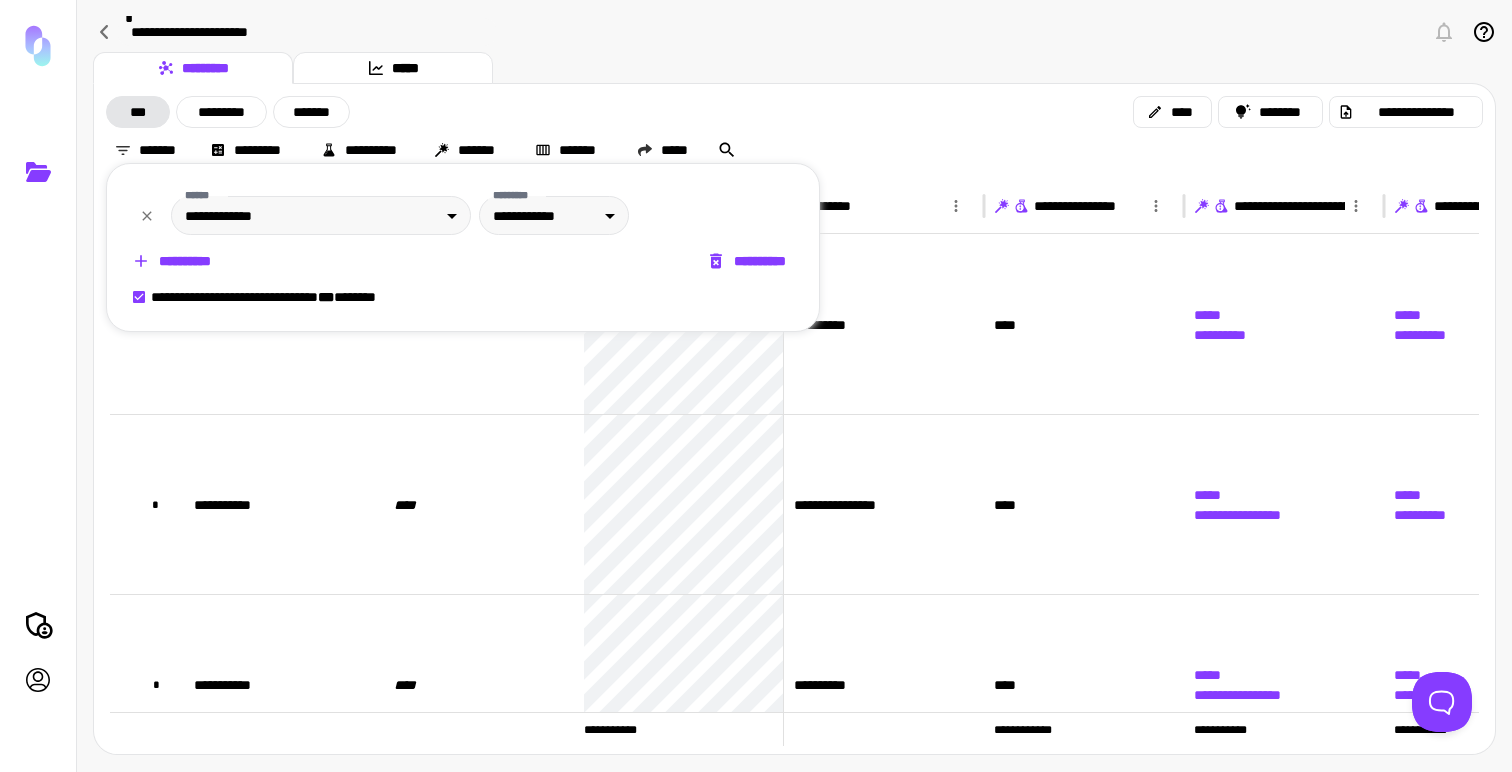 click at bounding box center (756, 386) 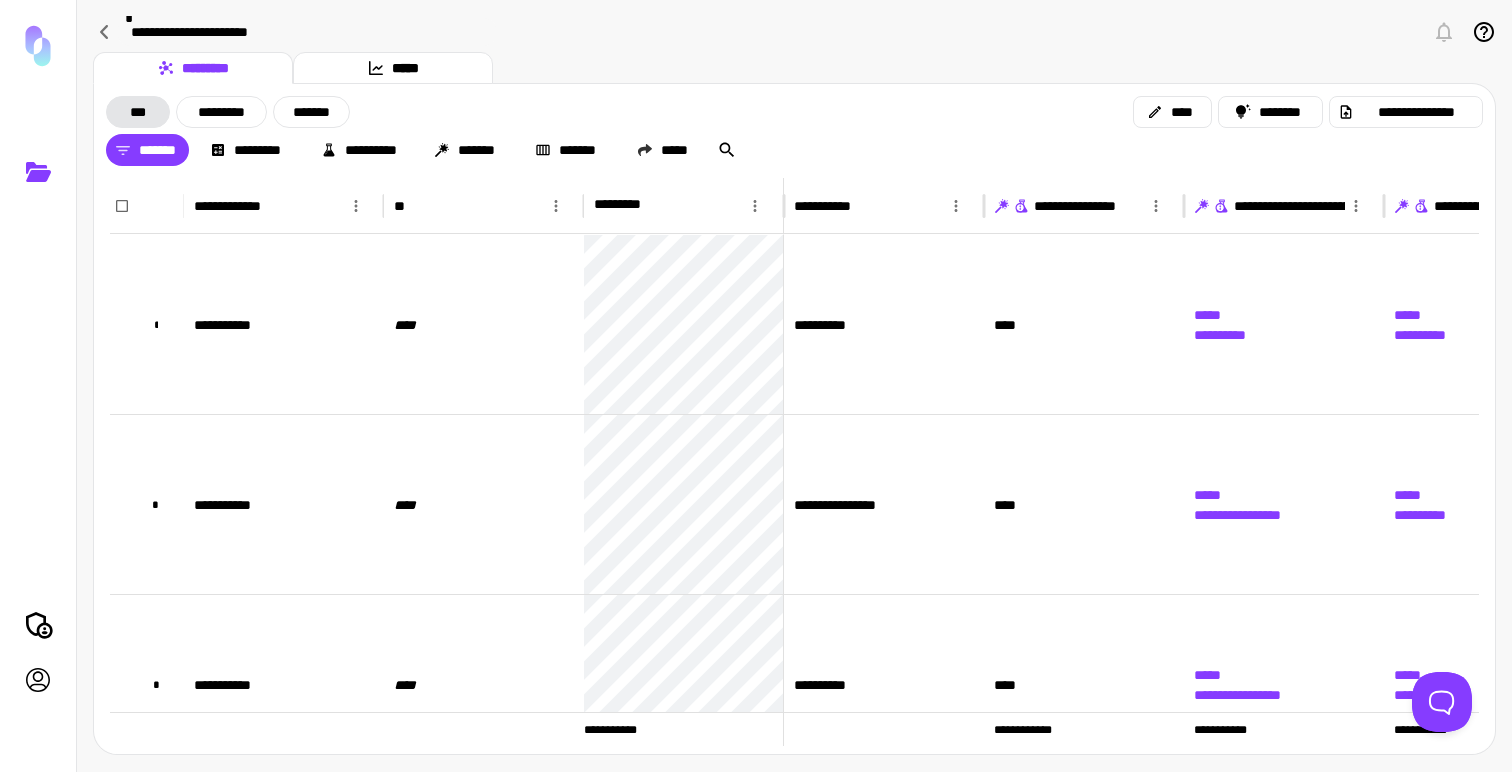 scroll, scrollTop: 0, scrollLeft: 96, axis: horizontal 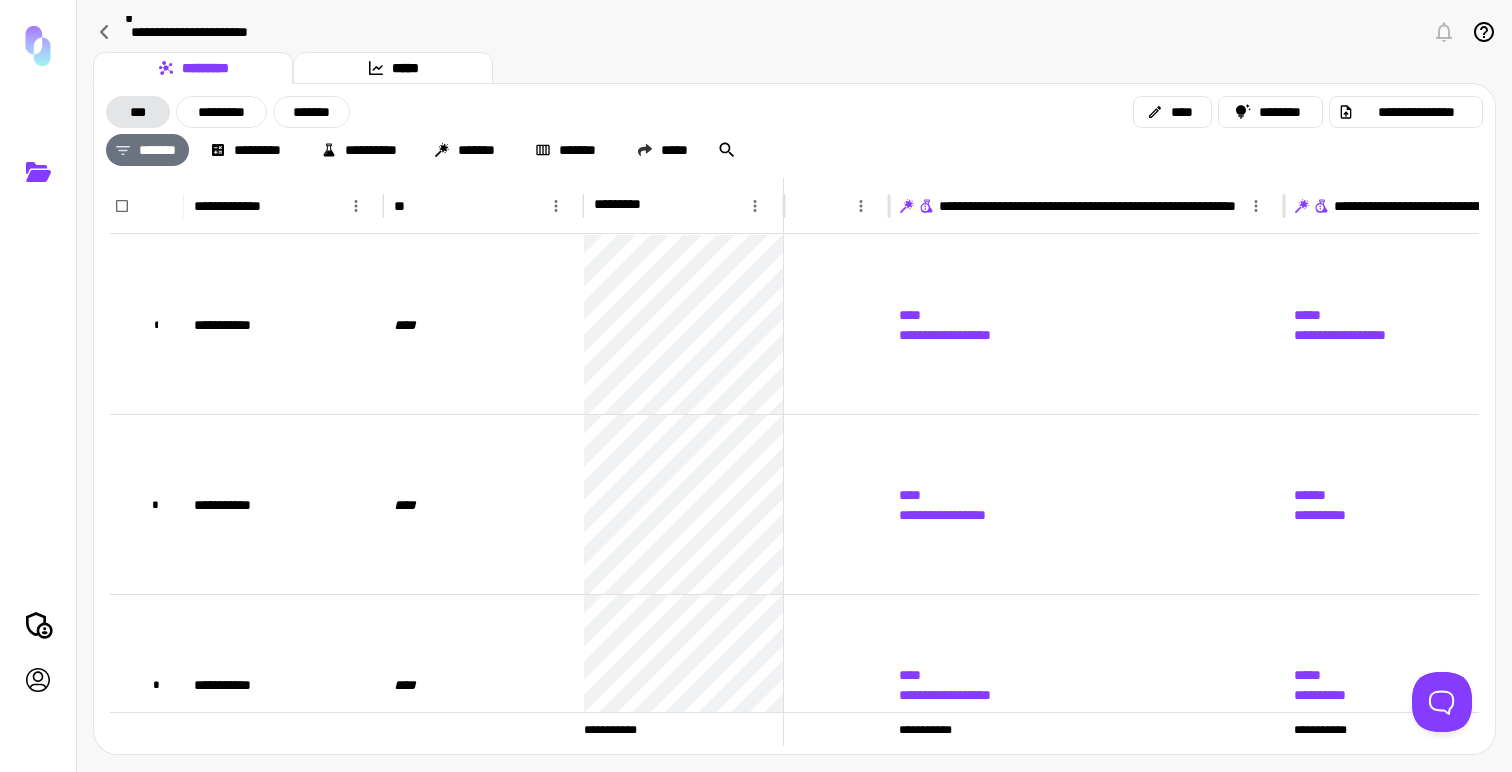 click on "*******" at bounding box center [147, 150] 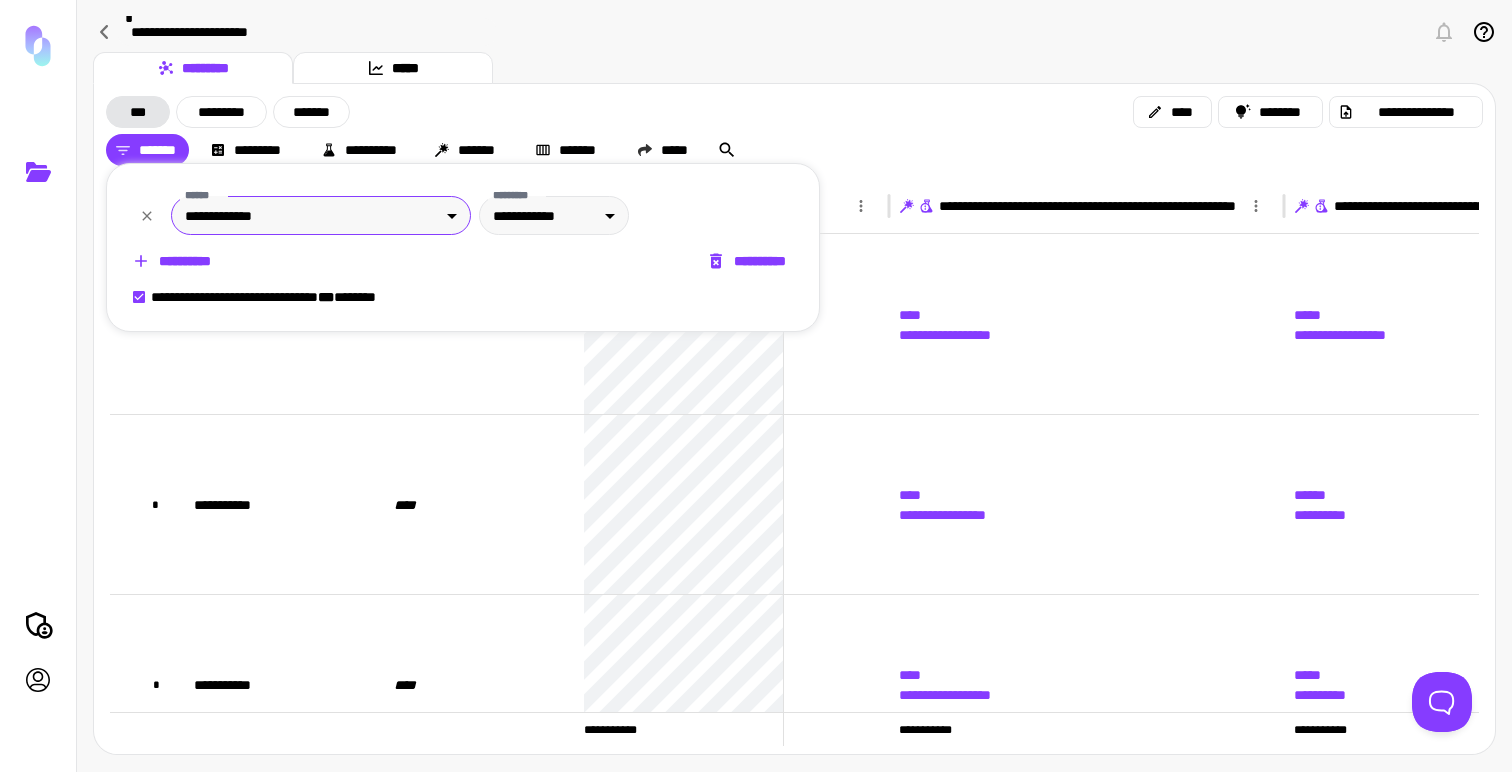 click on "**********" at bounding box center [756, 386] 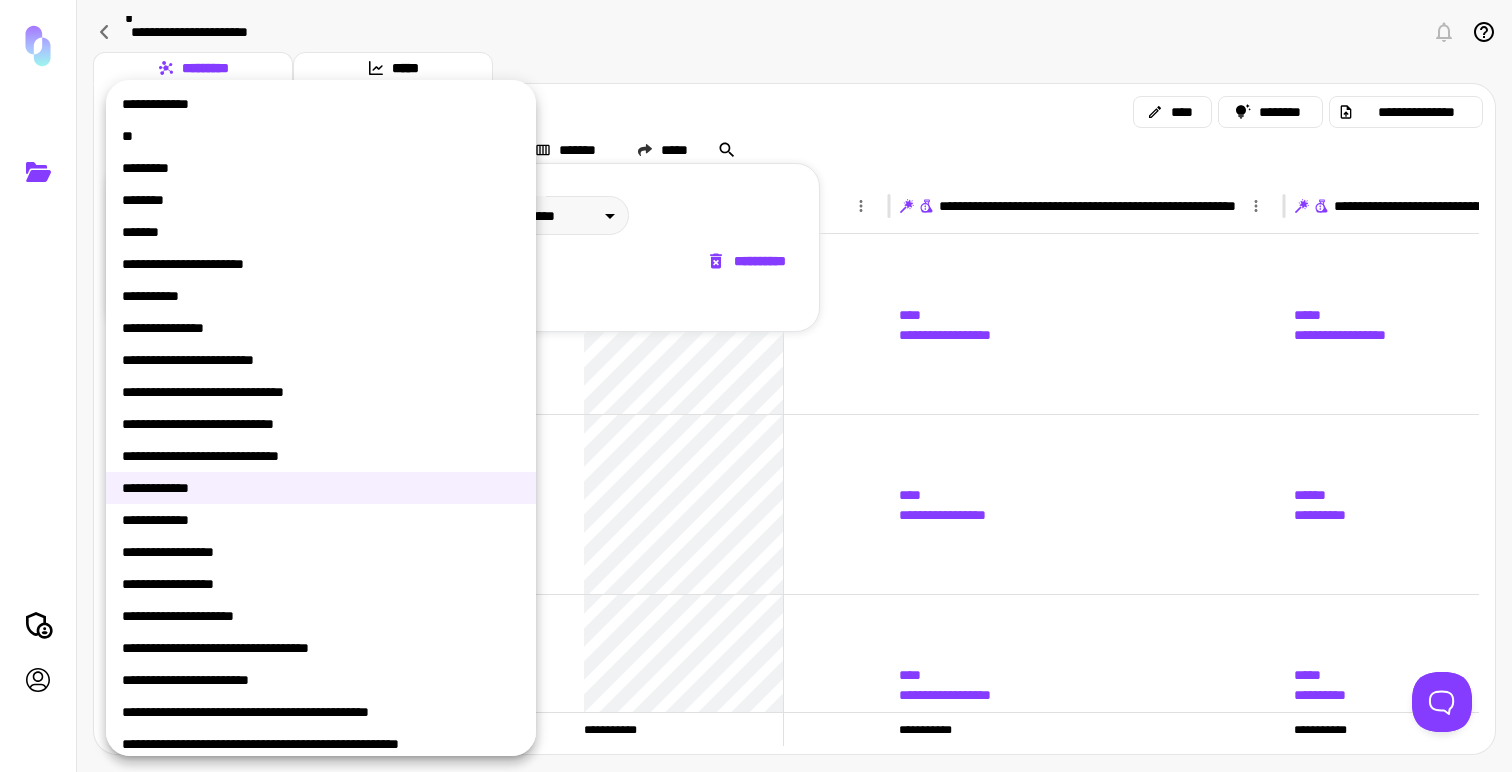 type 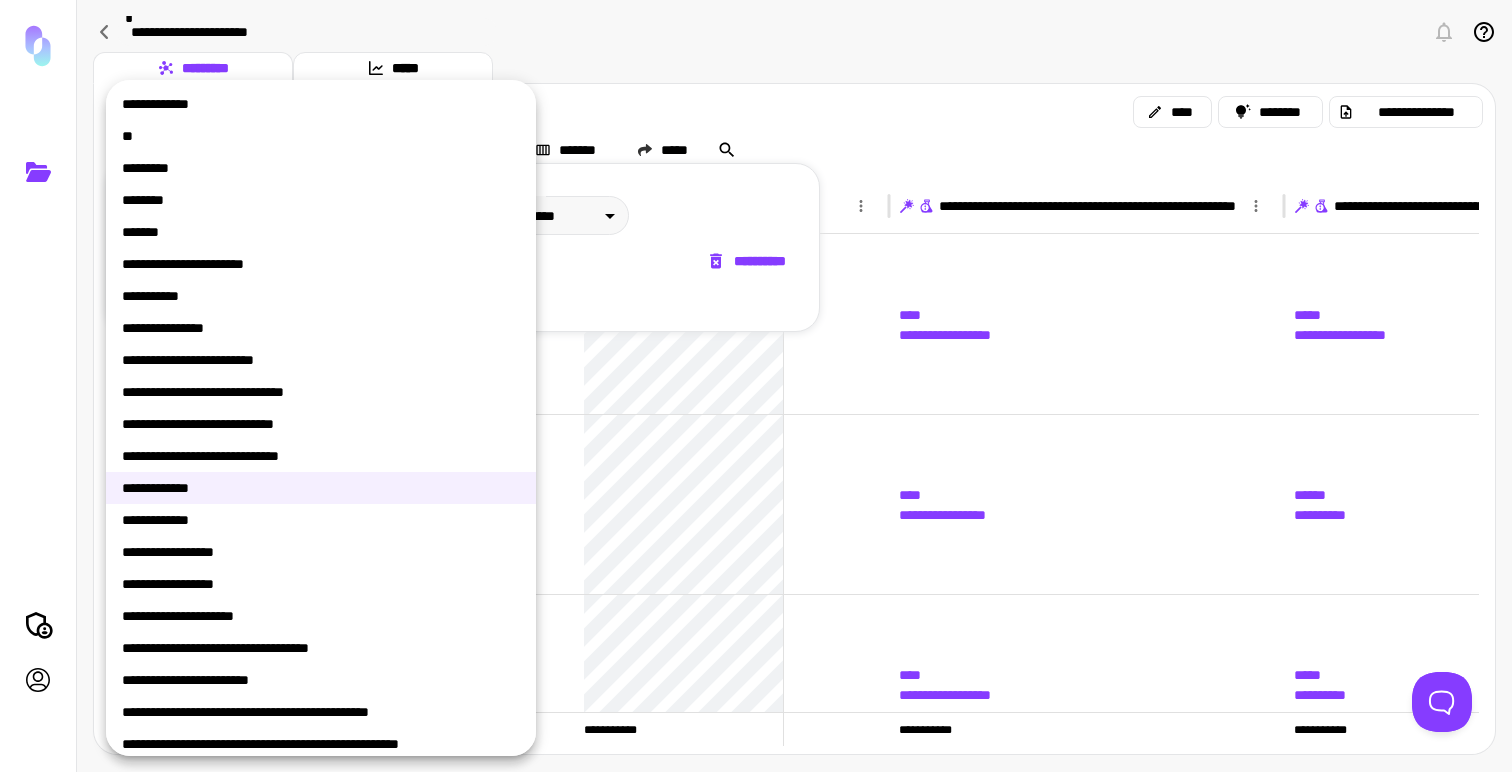 click at bounding box center [756, 386] 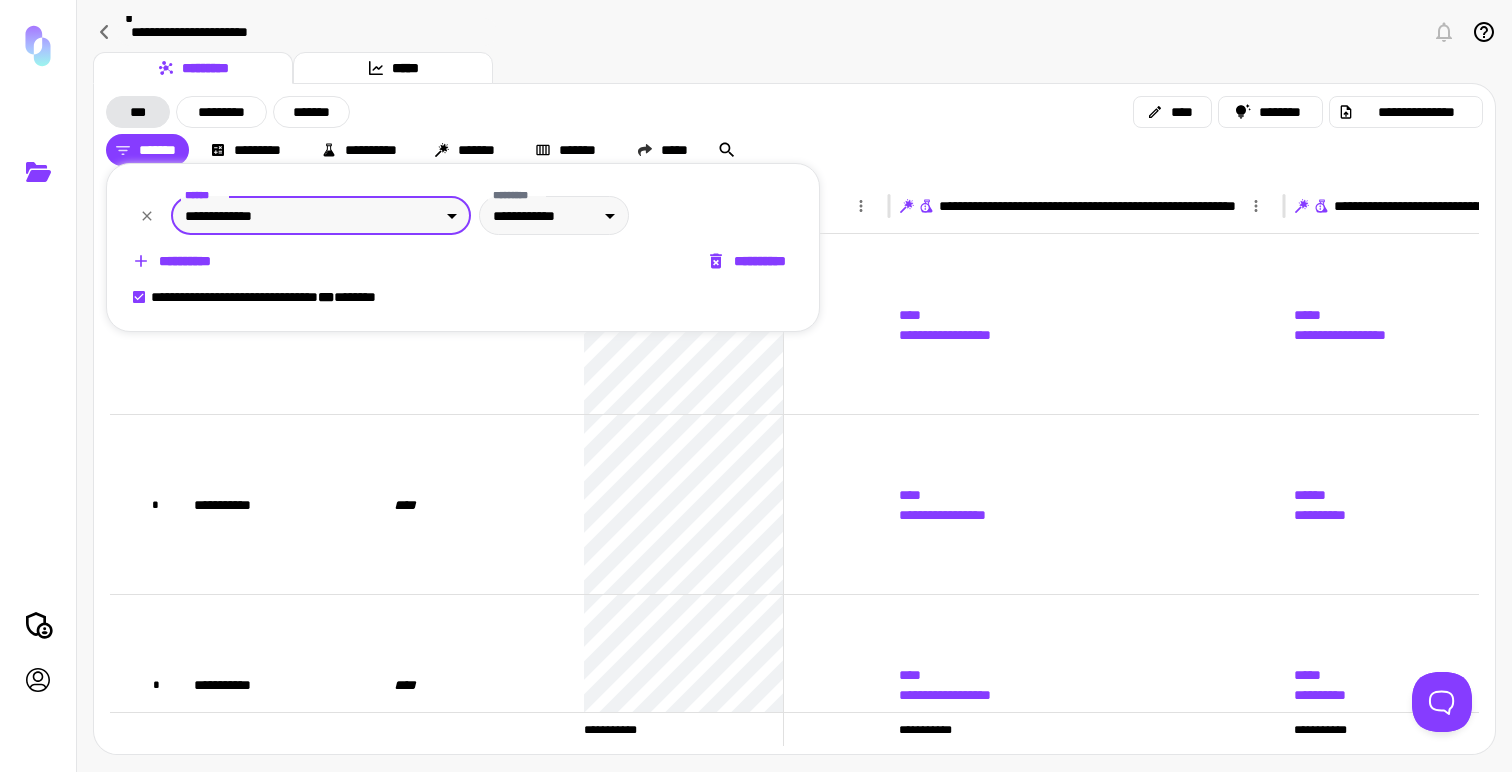 click on "**********" at bounding box center [748, 261] 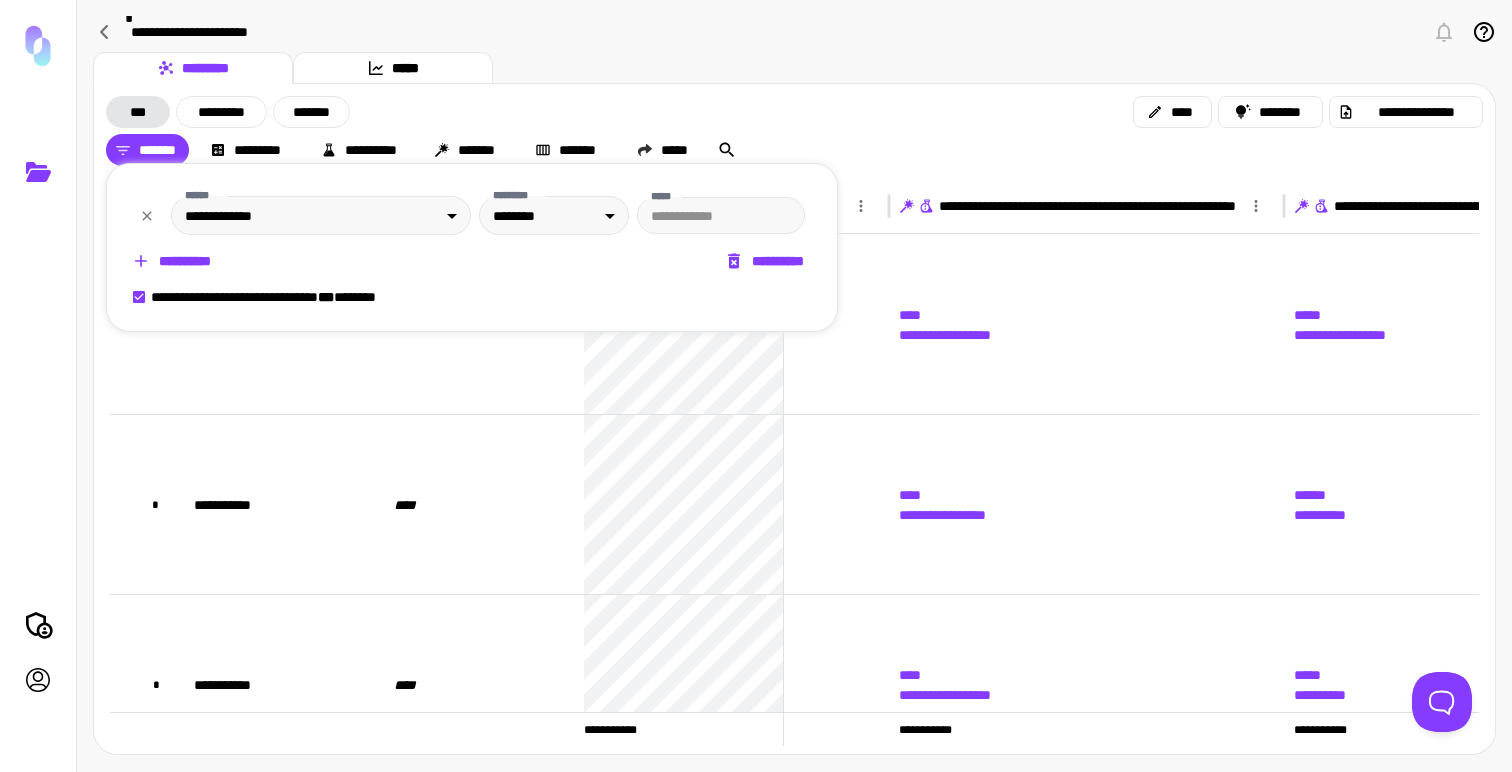 click 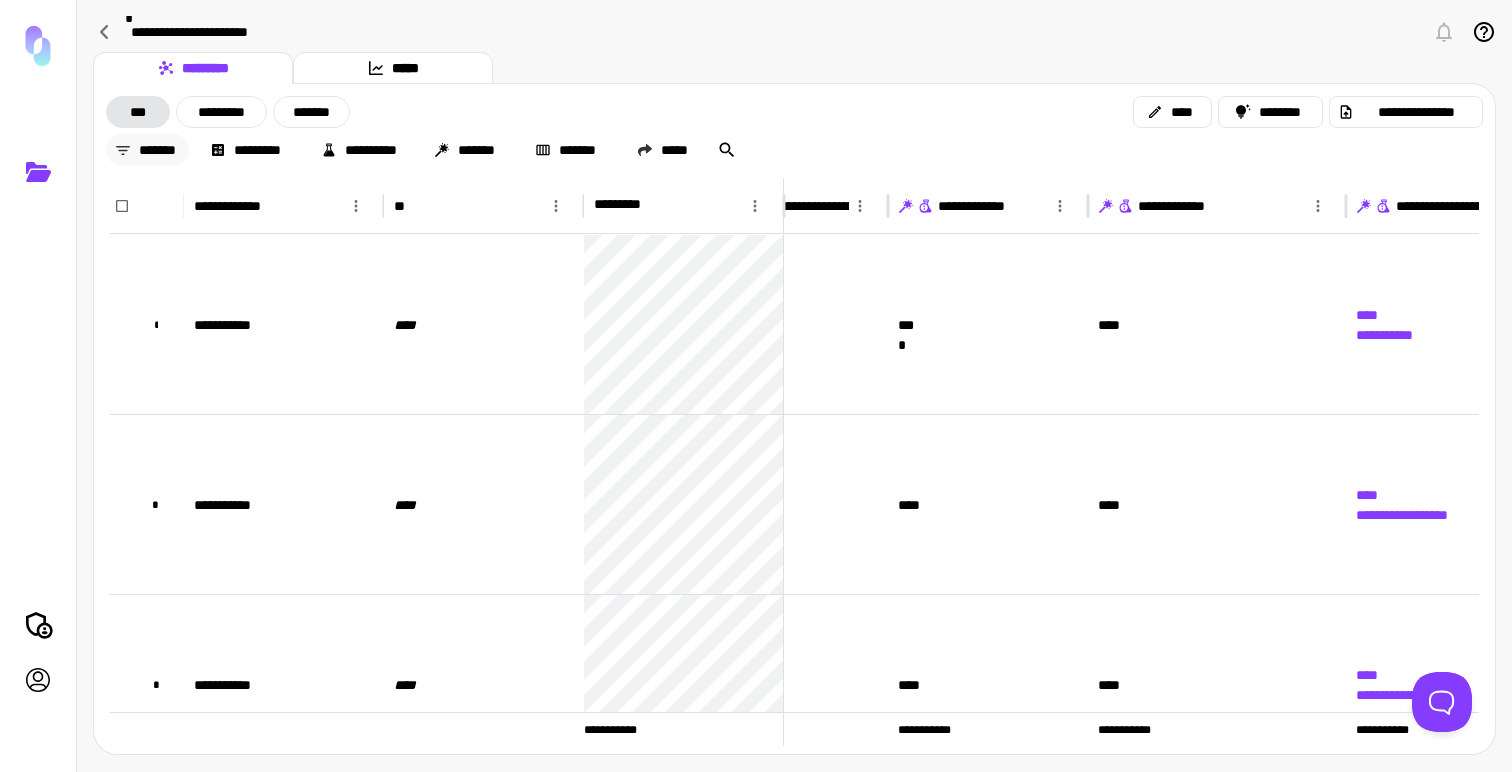 click on "*******" at bounding box center [147, 150] 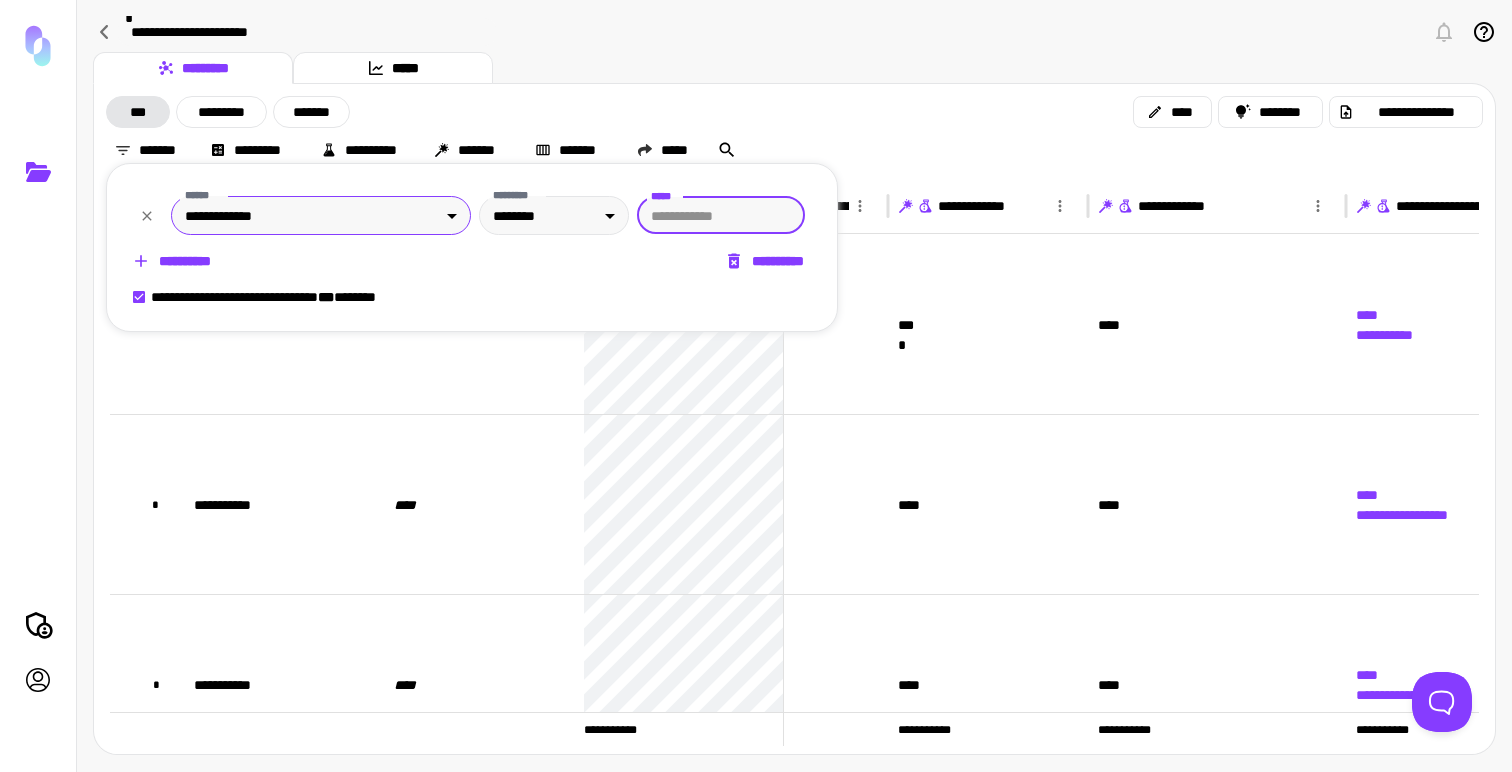 click on "**********" at bounding box center [756, 386] 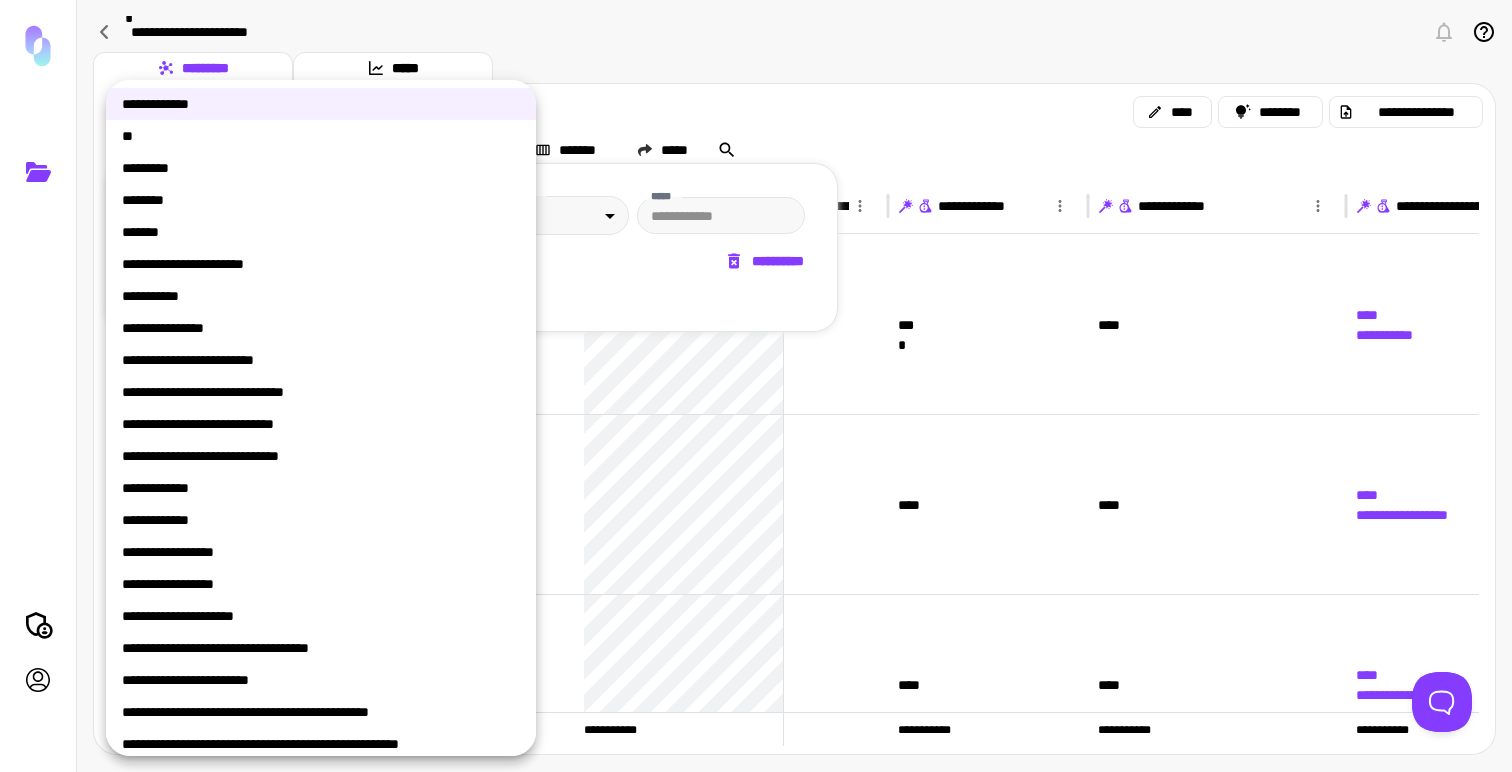 click on "**********" at bounding box center [321, 488] 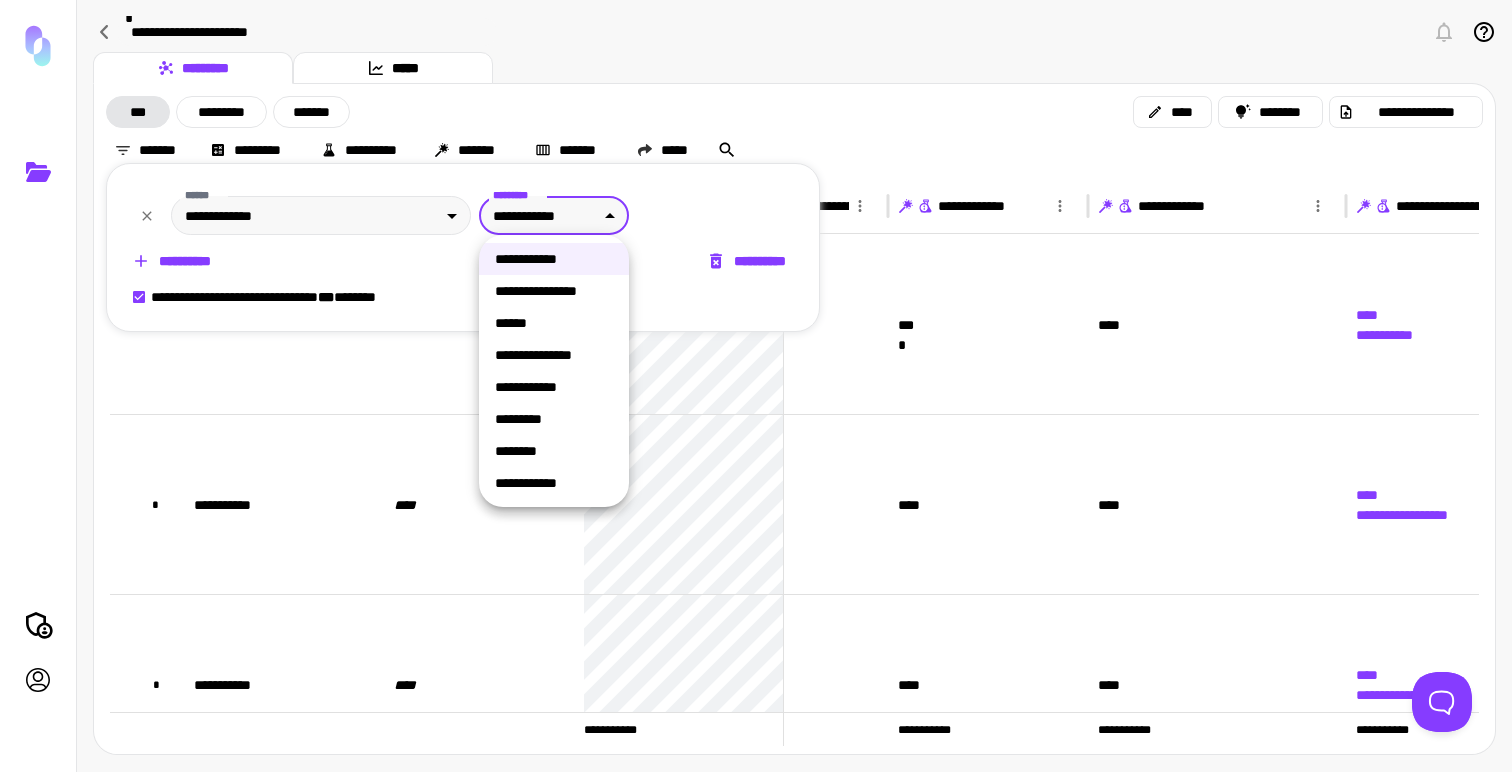 click on "**********" at bounding box center [756, 386] 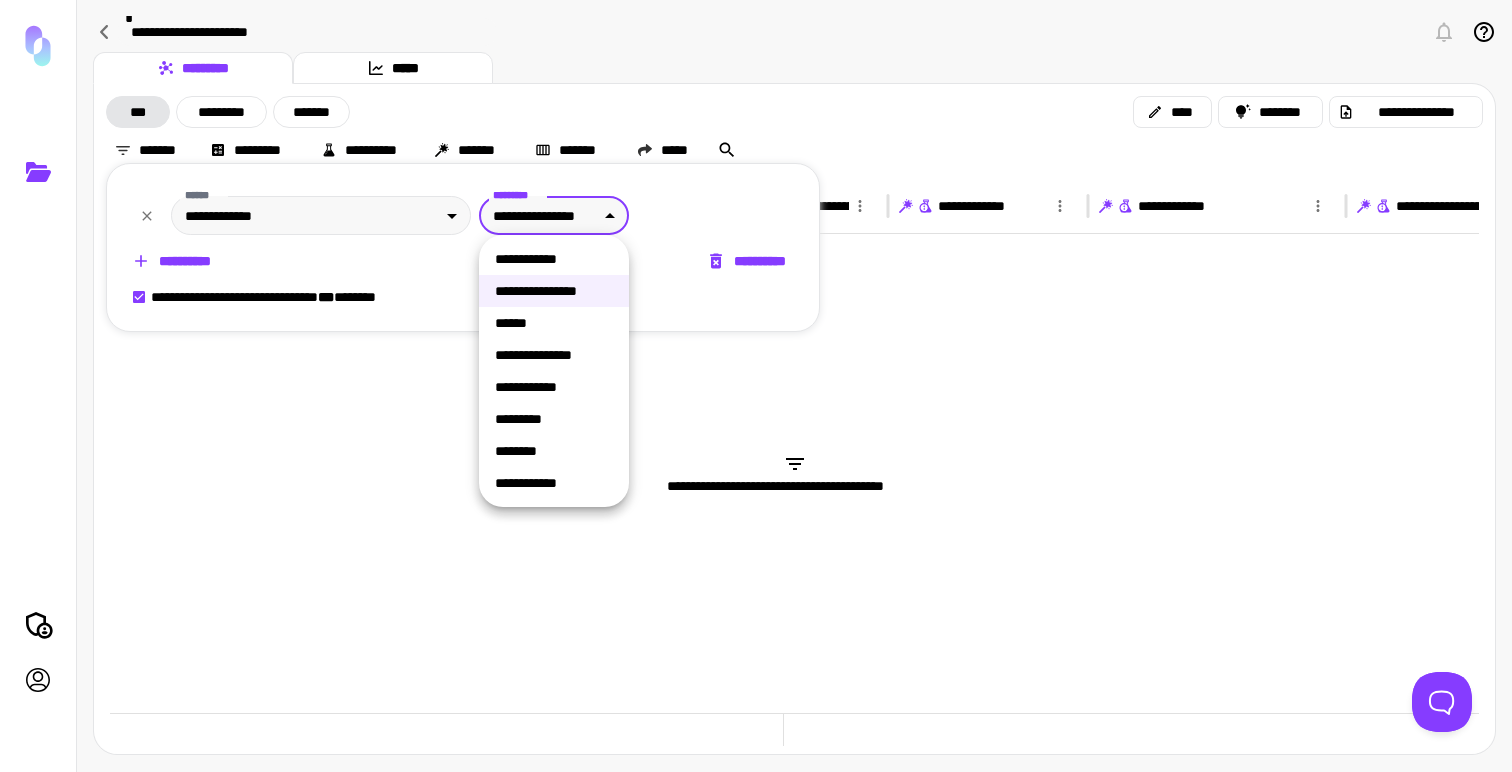 click on "**********" at bounding box center [756, 386] 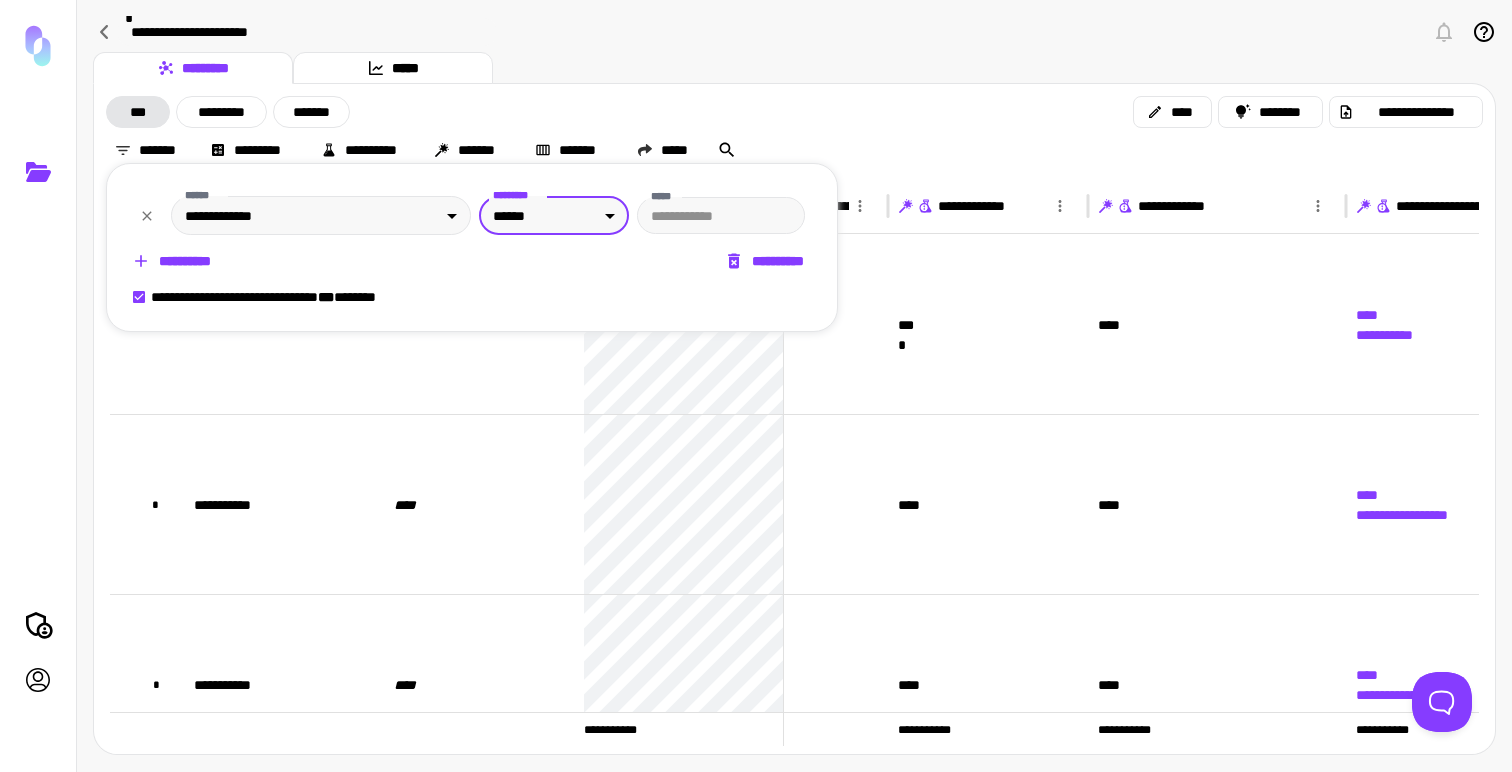 click on "**********" at bounding box center (756, 386) 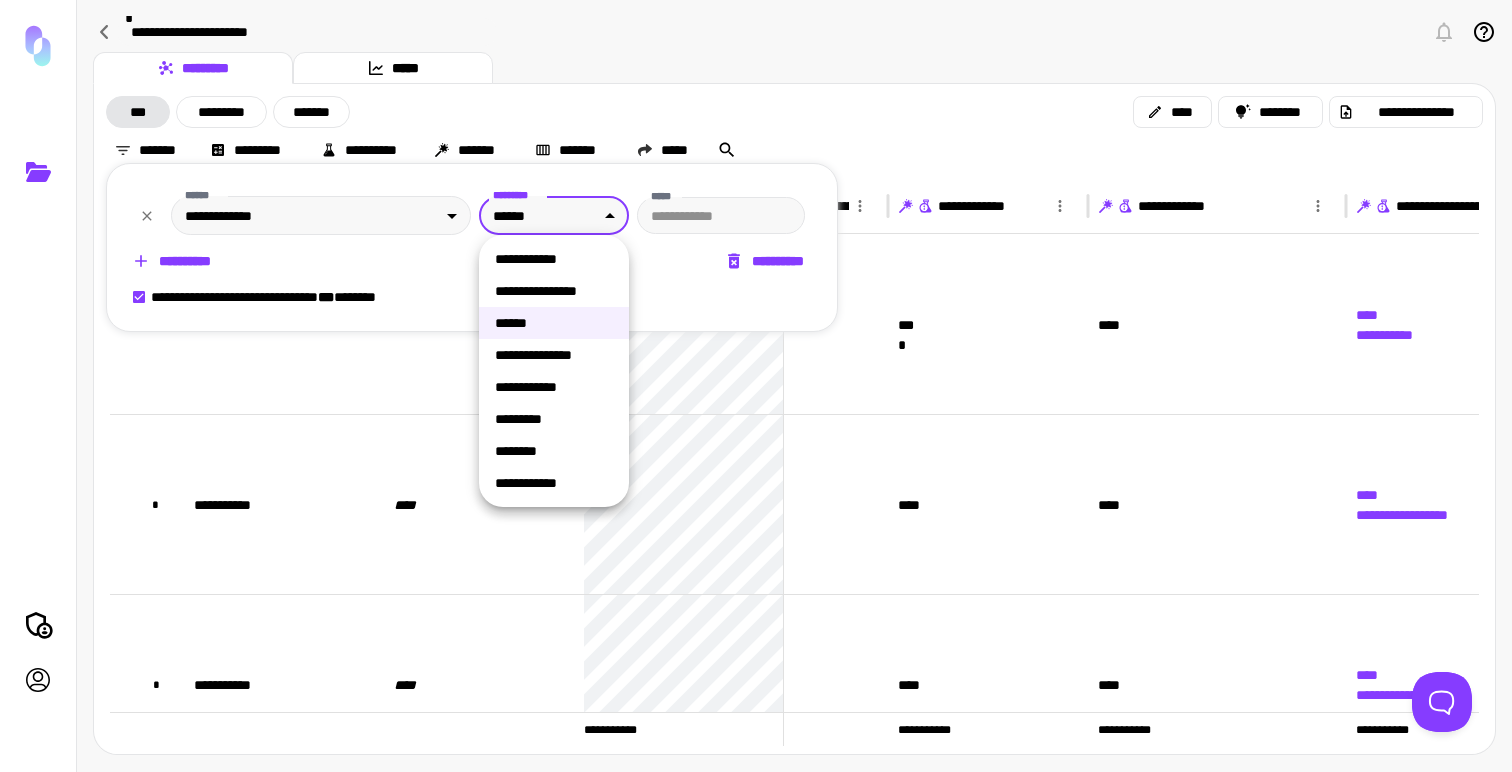 click on "**********" at bounding box center (554, 355) 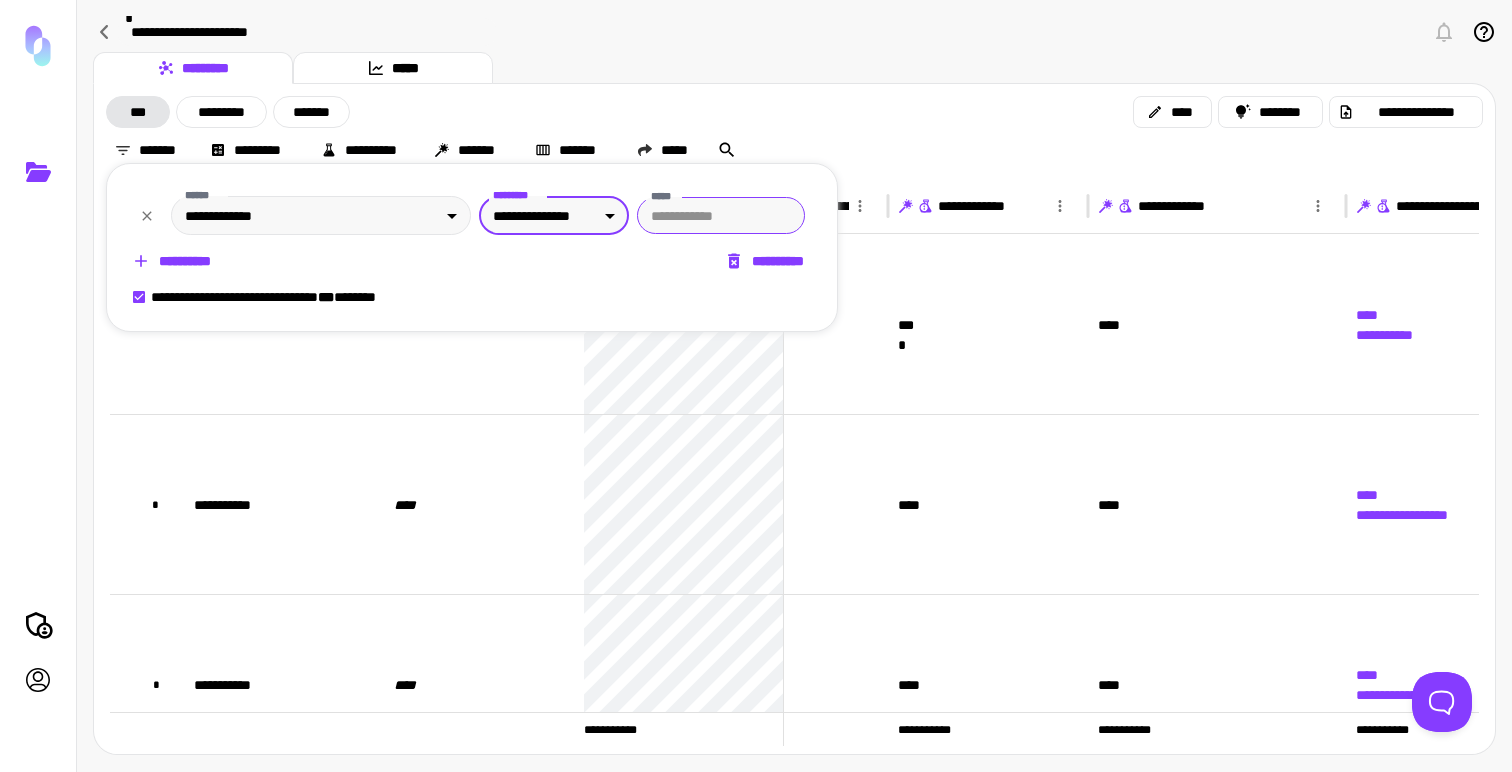 click on "*****" at bounding box center (721, 215) 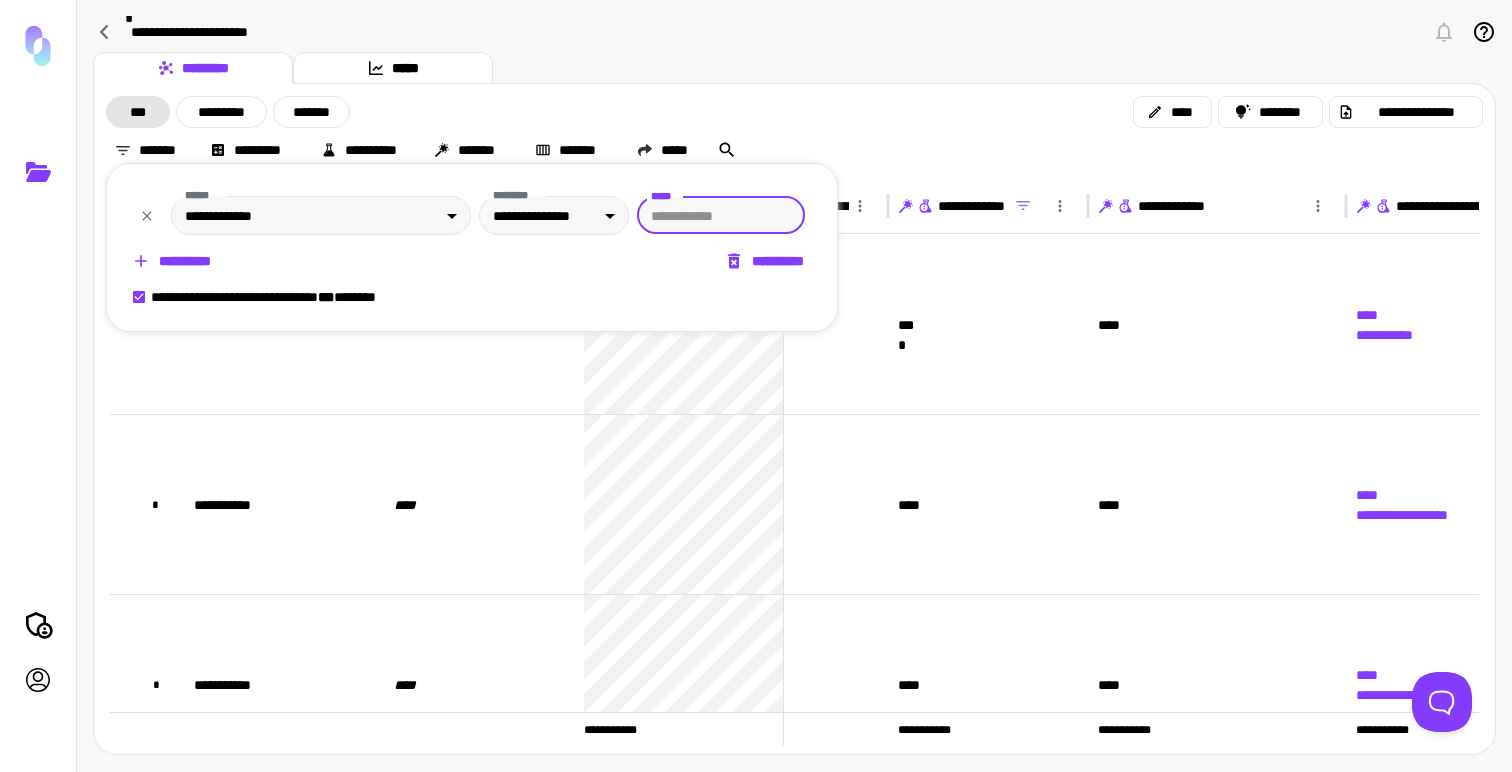 type on "*" 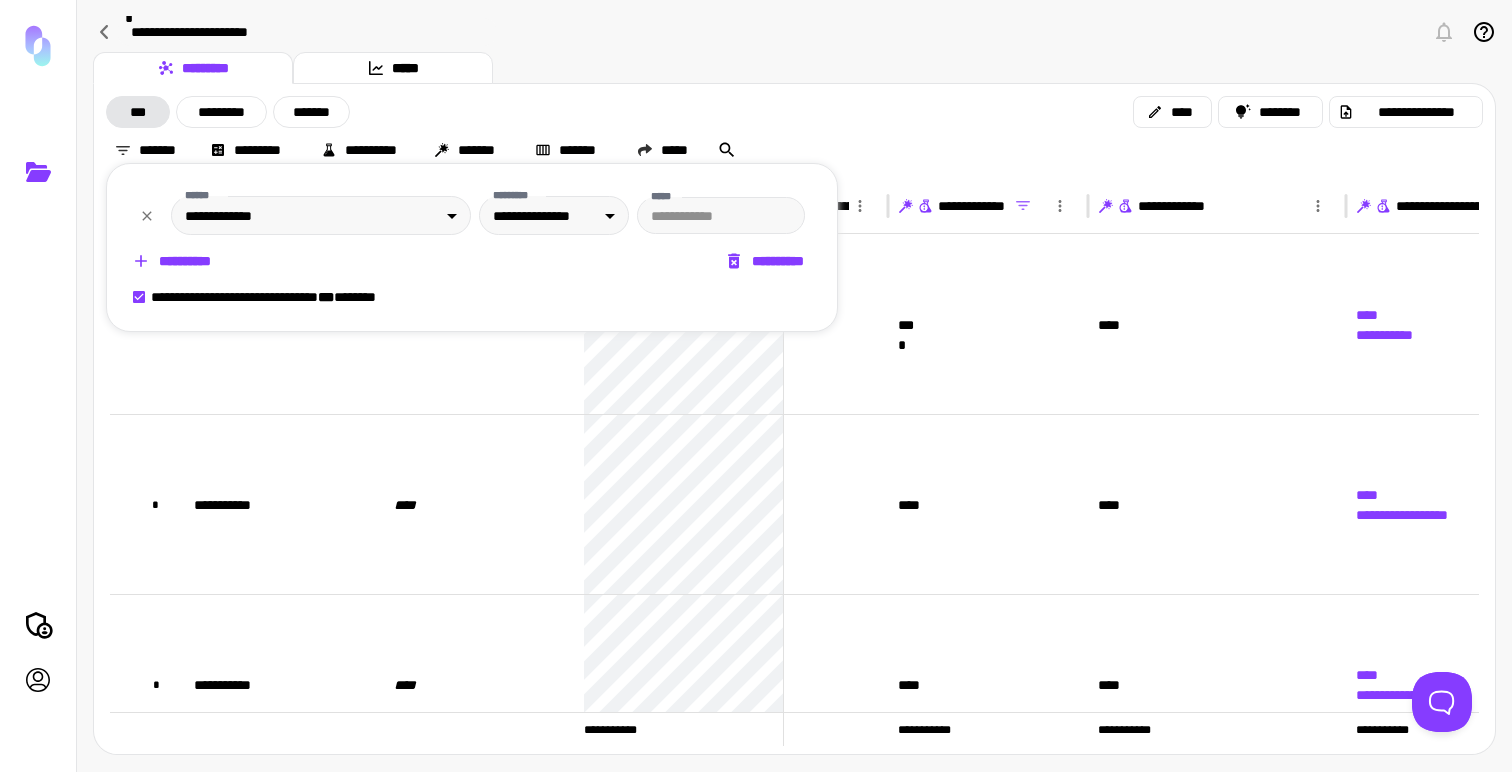 click at bounding box center [756, 386] 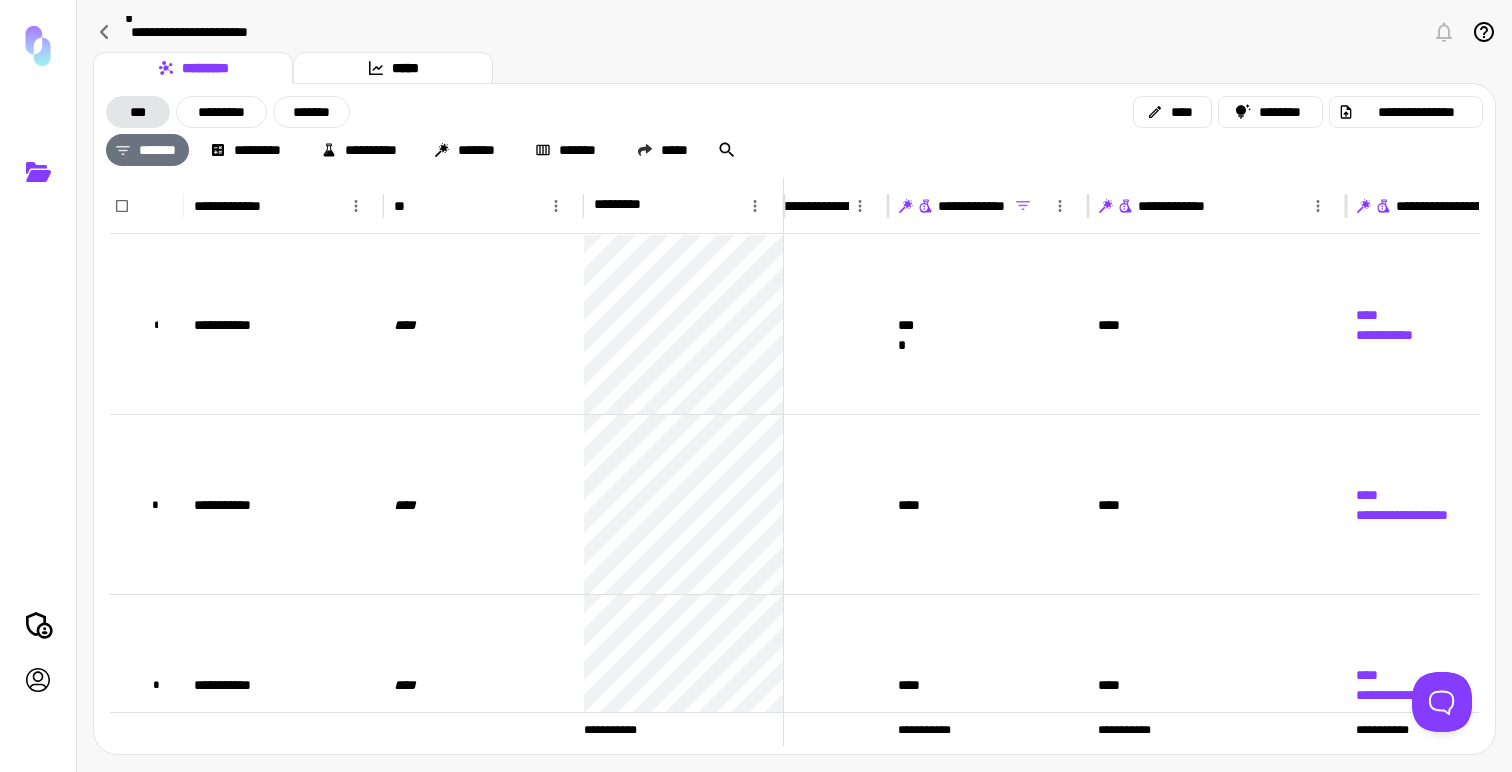 click on "*******" at bounding box center (147, 150) 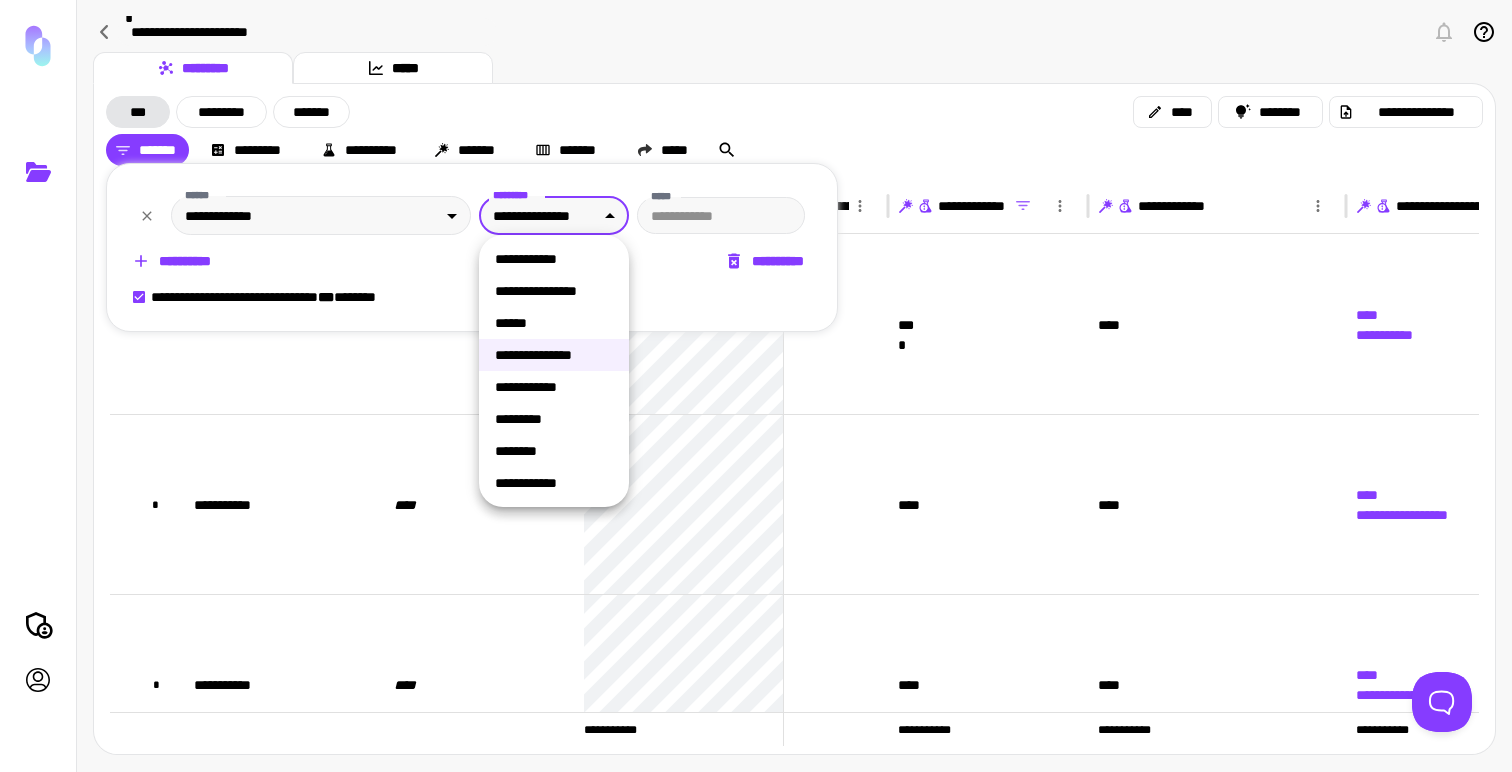 click on "**********" at bounding box center (756, 386) 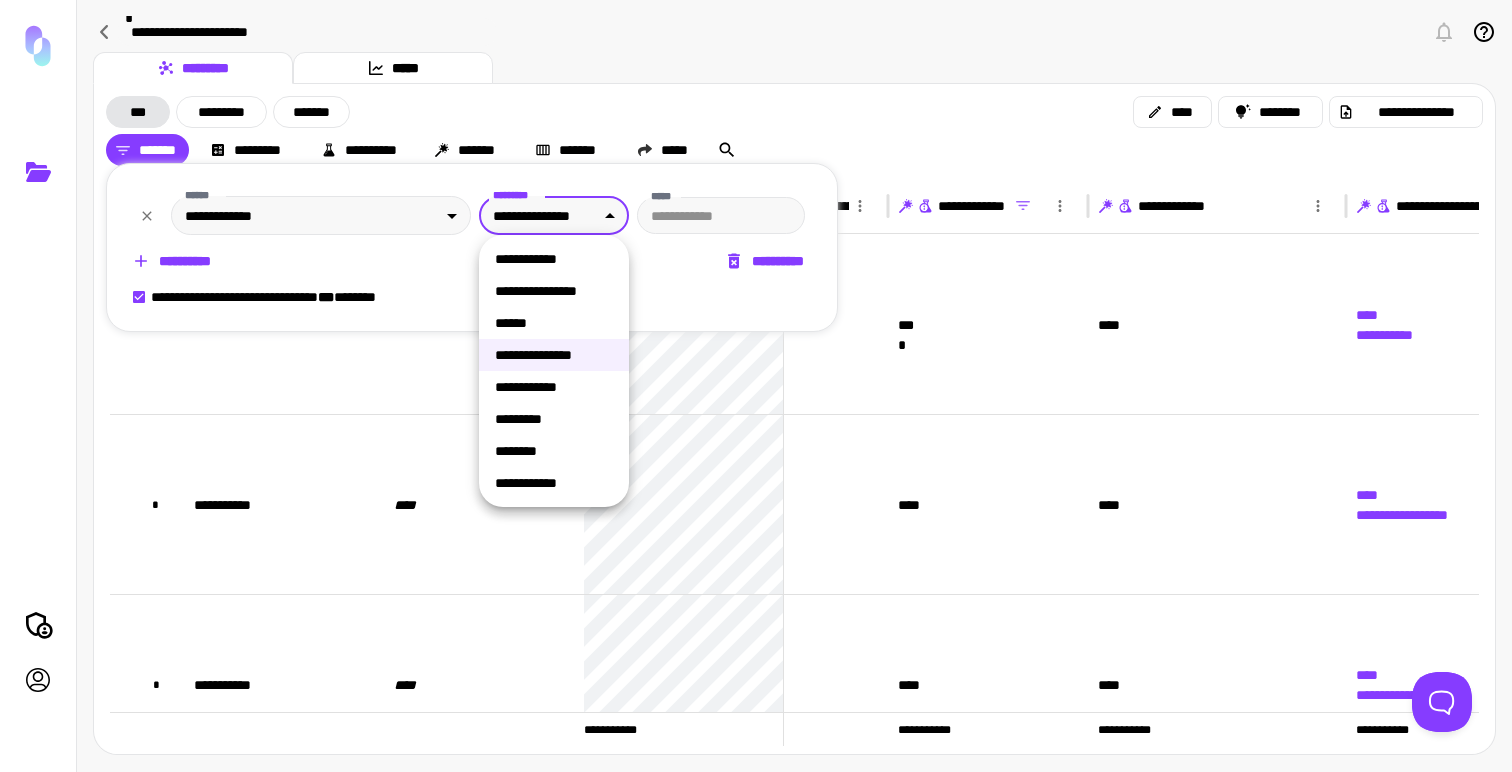 click on "**********" at bounding box center (554, 387) 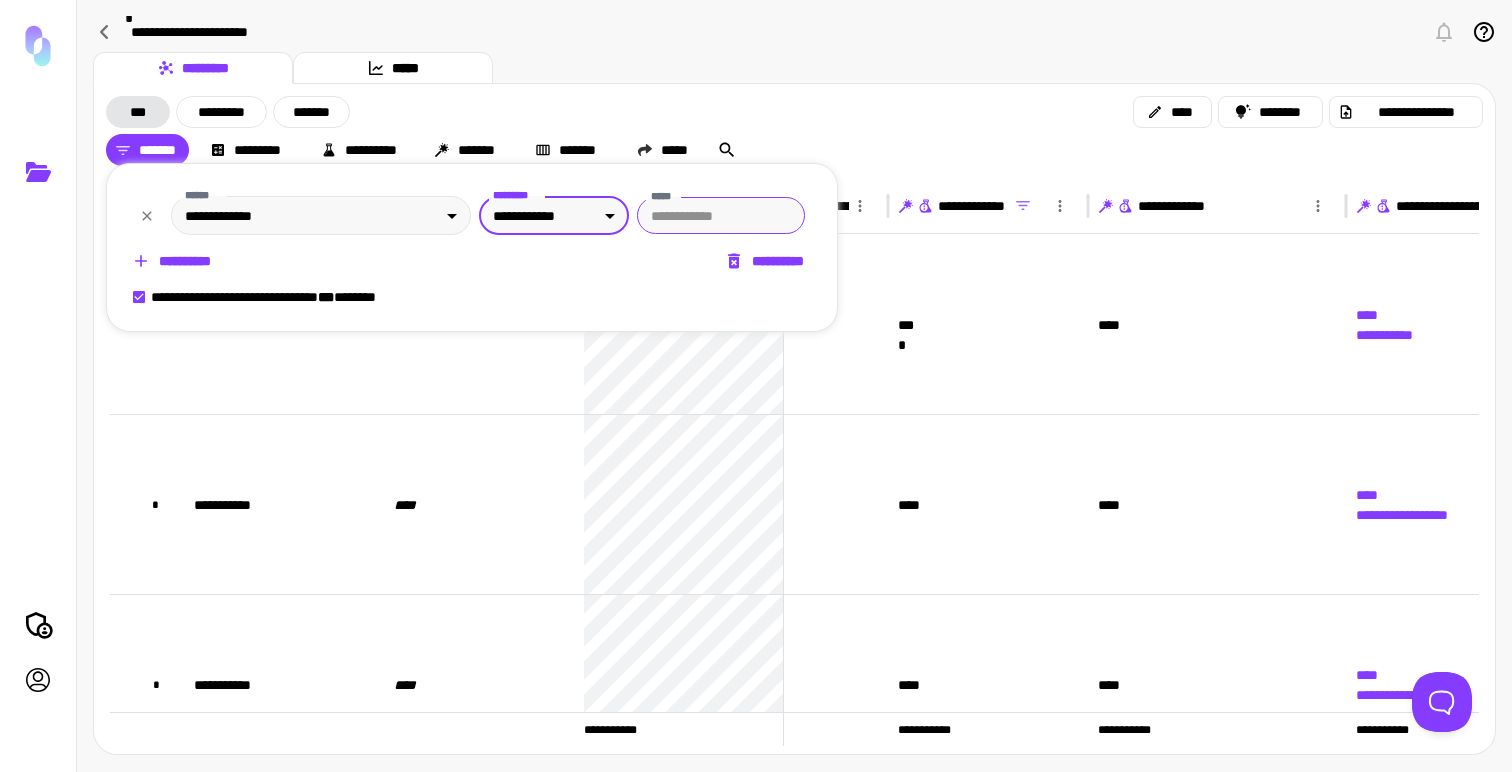 click on "*" at bounding box center [721, 215] 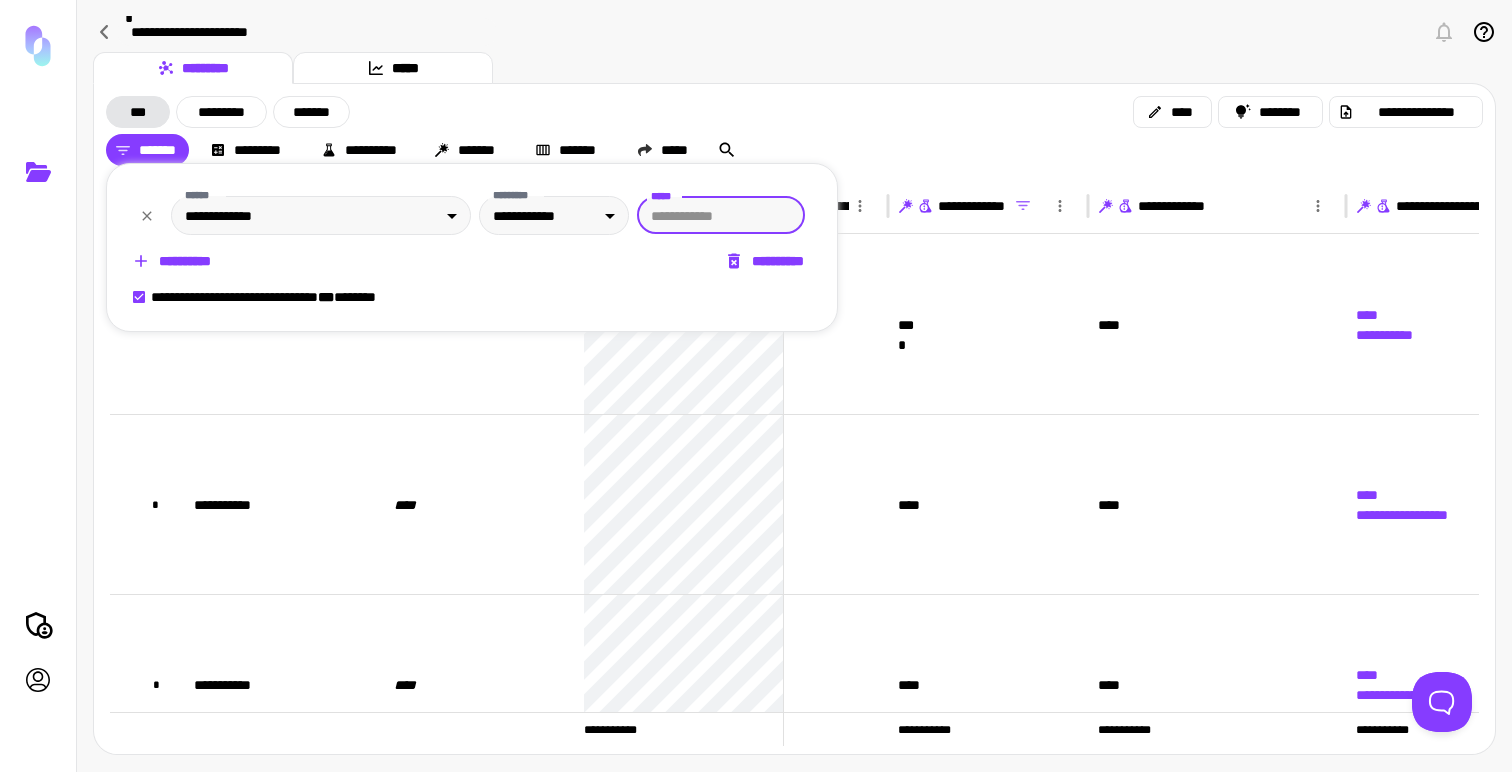 type on "*" 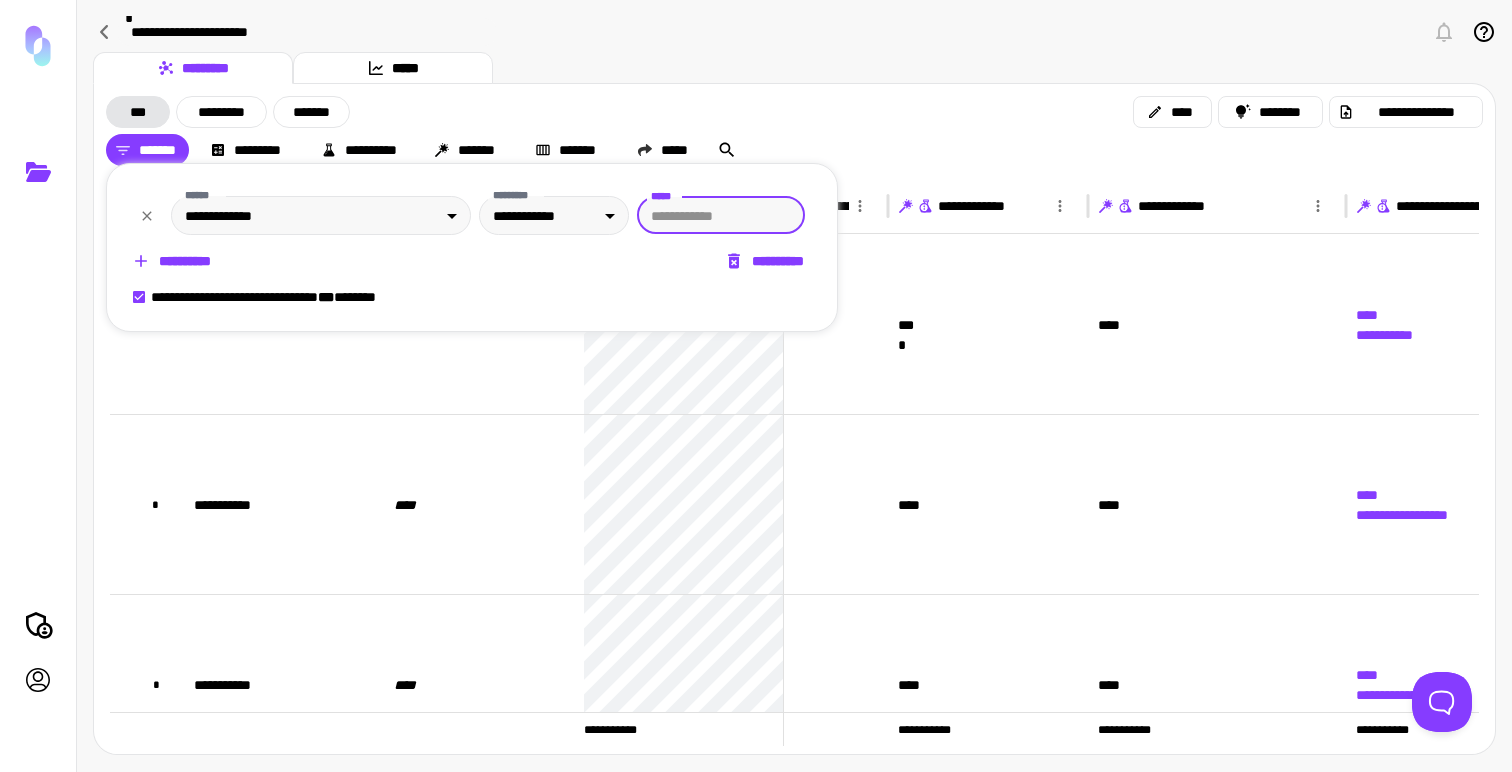 type on "*" 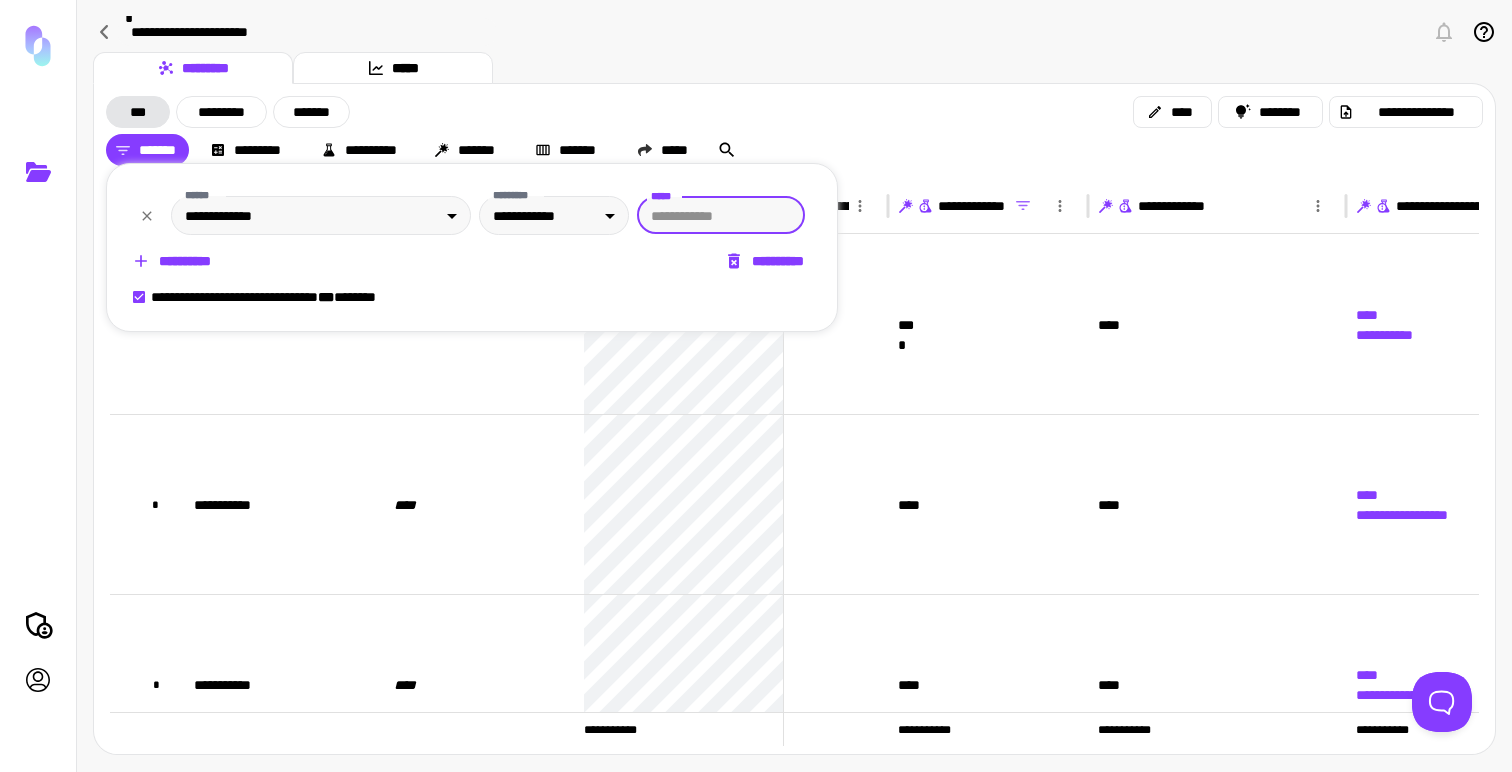 click at bounding box center (756, 386) 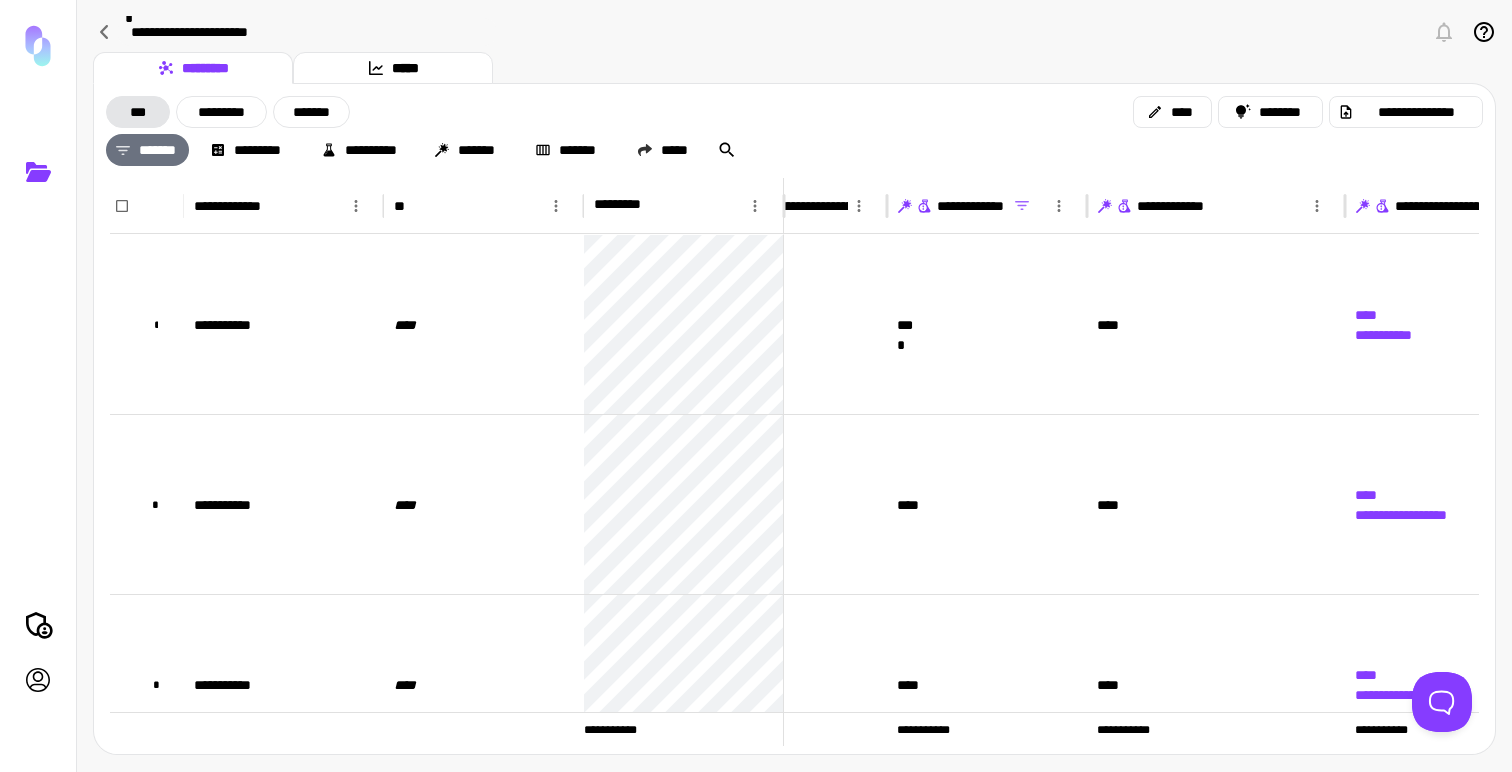 click on "*******" at bounding box center [147, 150] 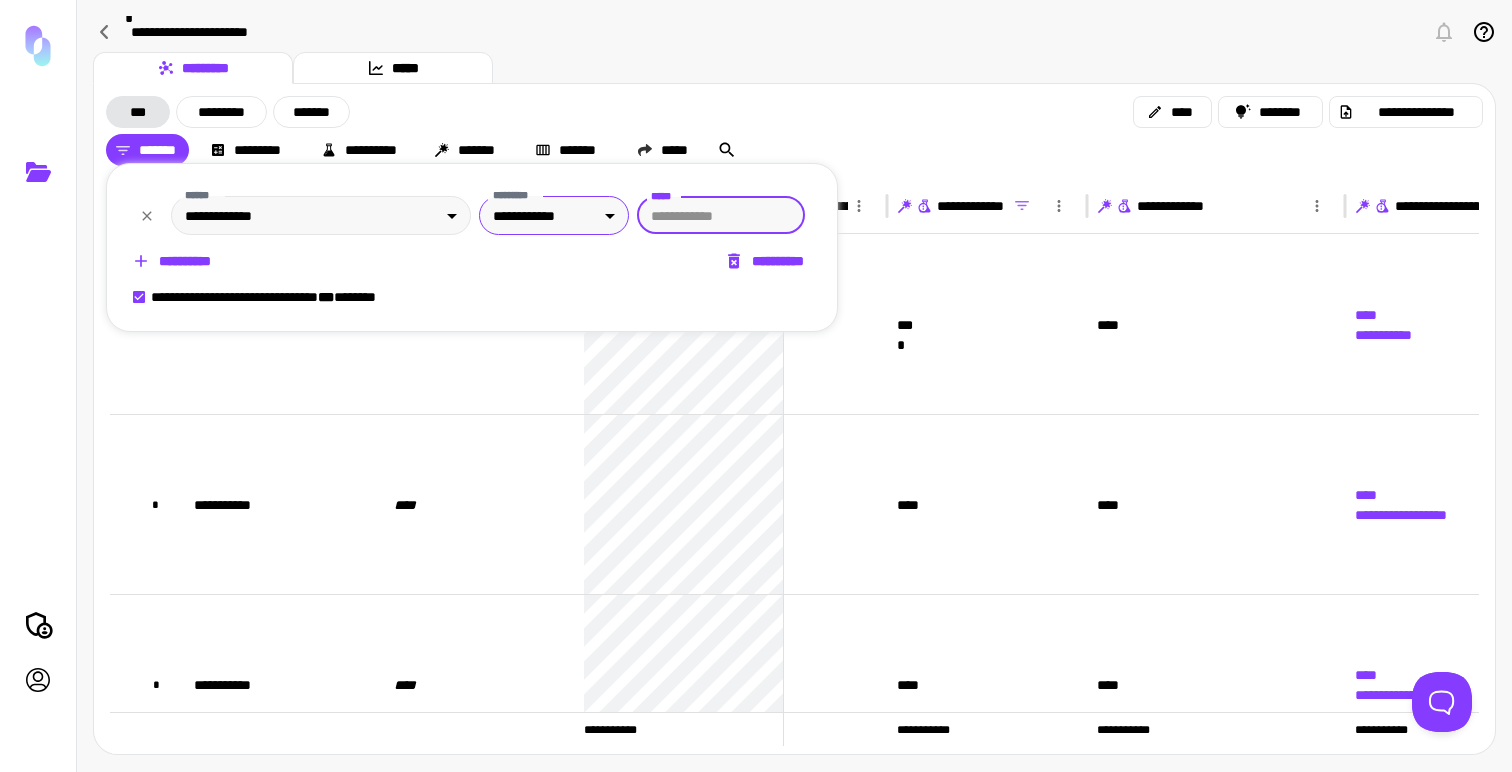 click on "**********" at bounding box center (756, 386) 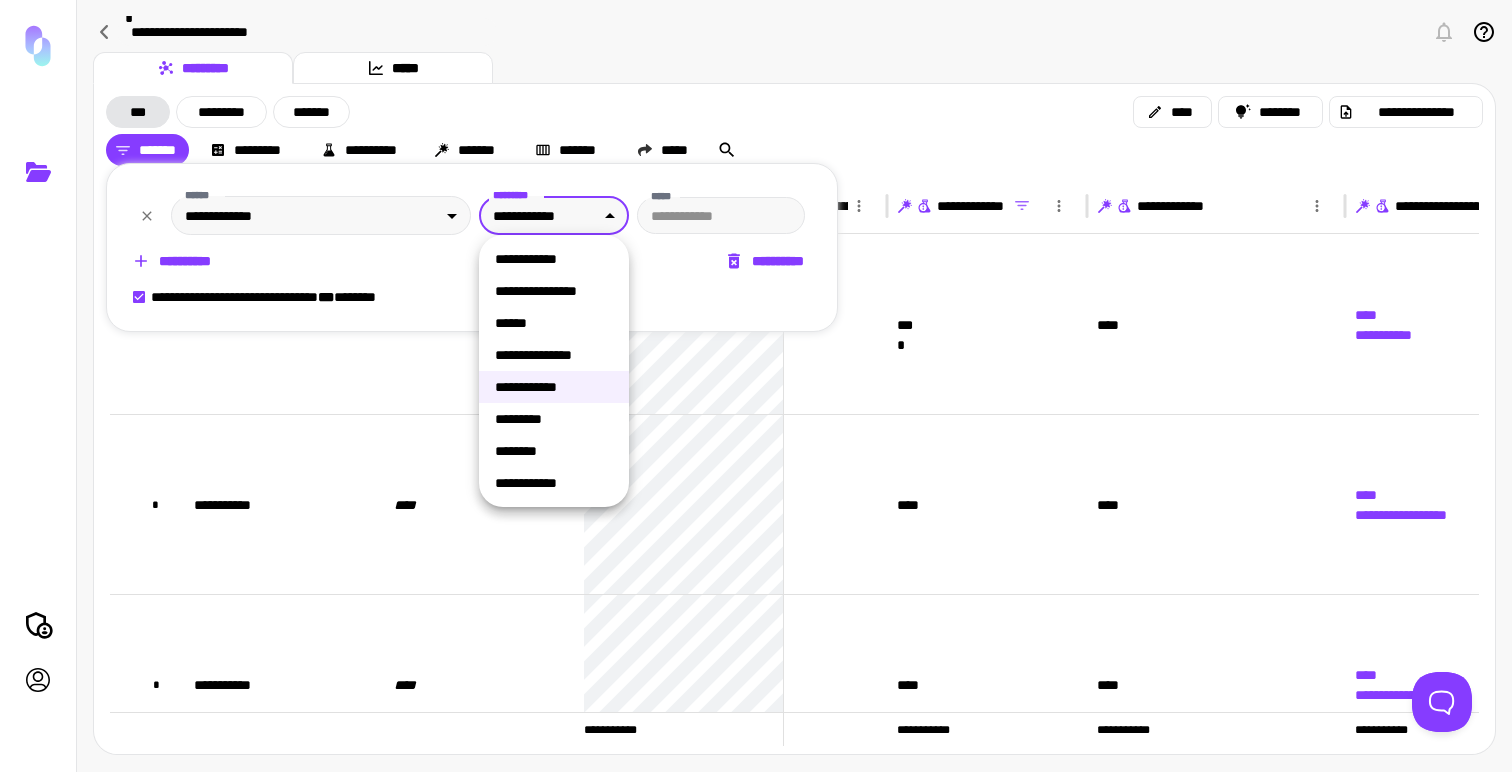 click on "**********" at bounding box center (554, 483) 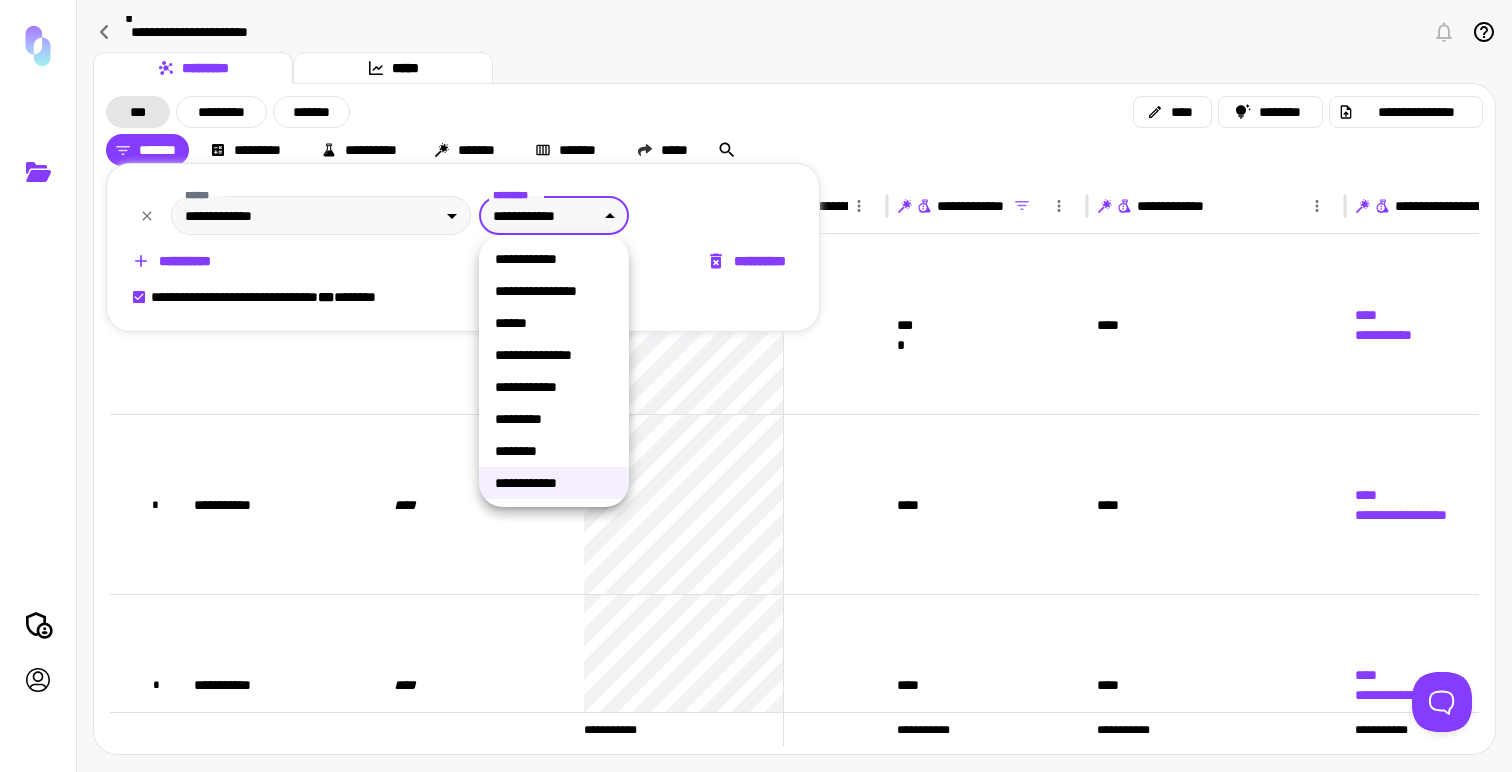 click on "**********" at bounding box center (756, 386) 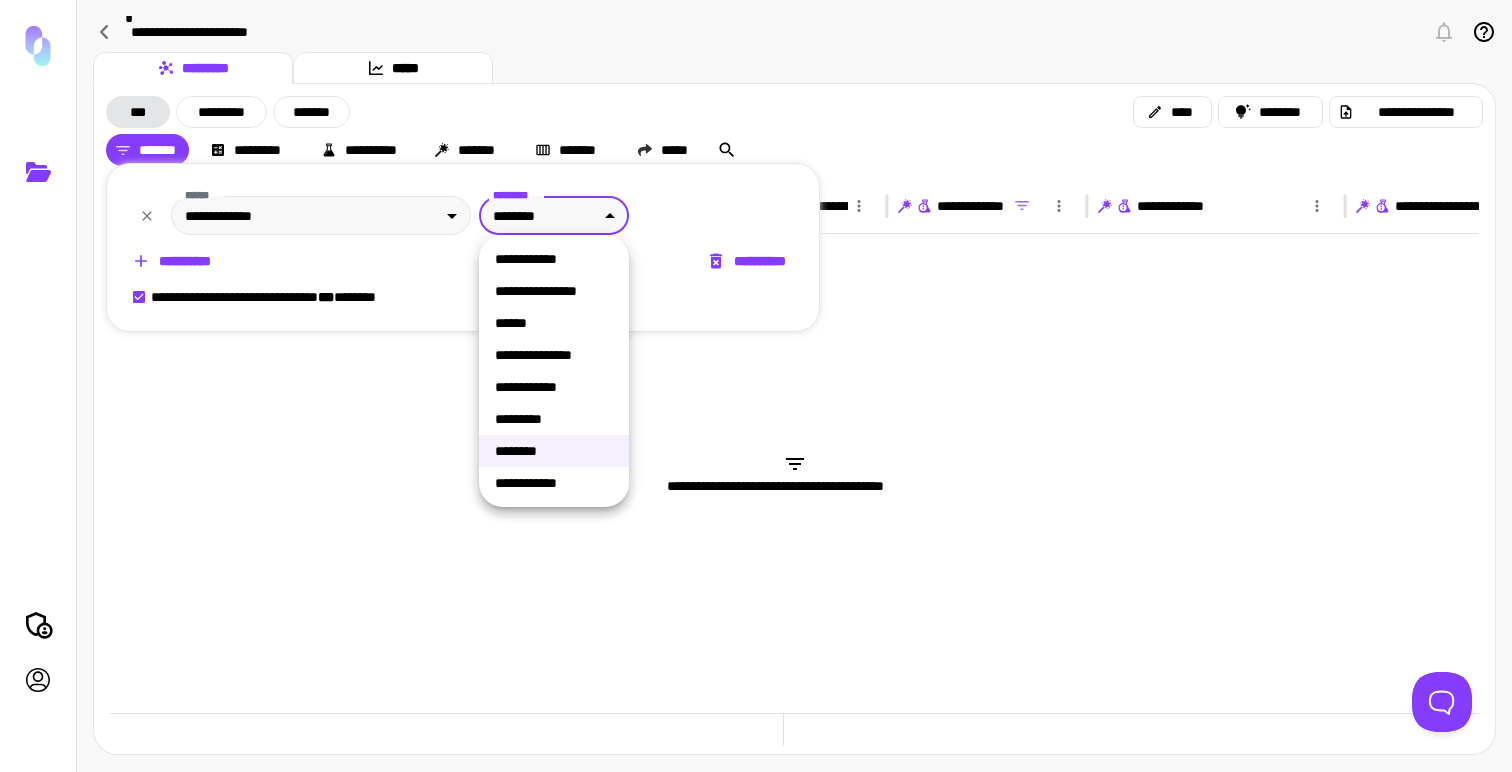 click on "**********" at bounding box center (756, 386) 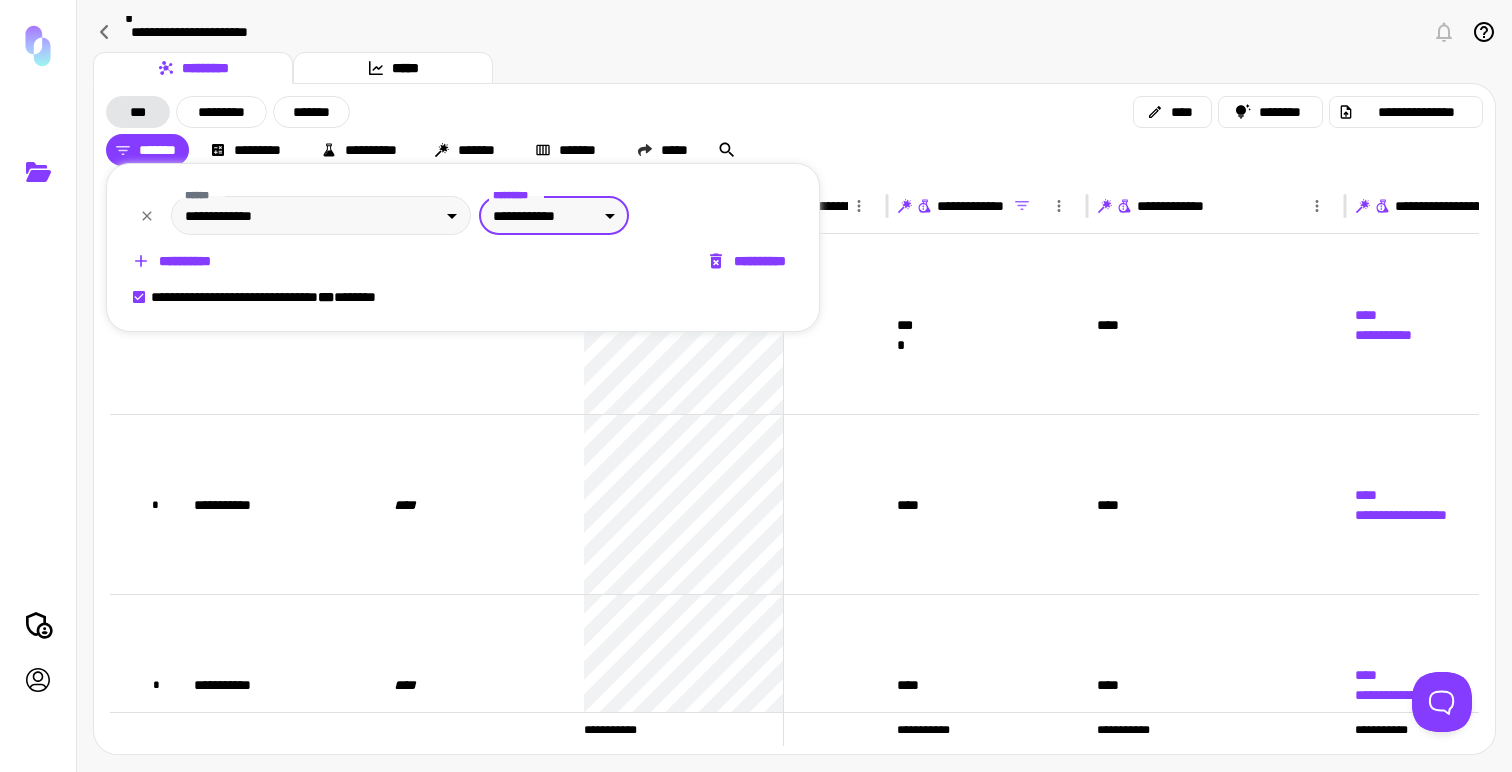 click at bounding box center [756, 386] 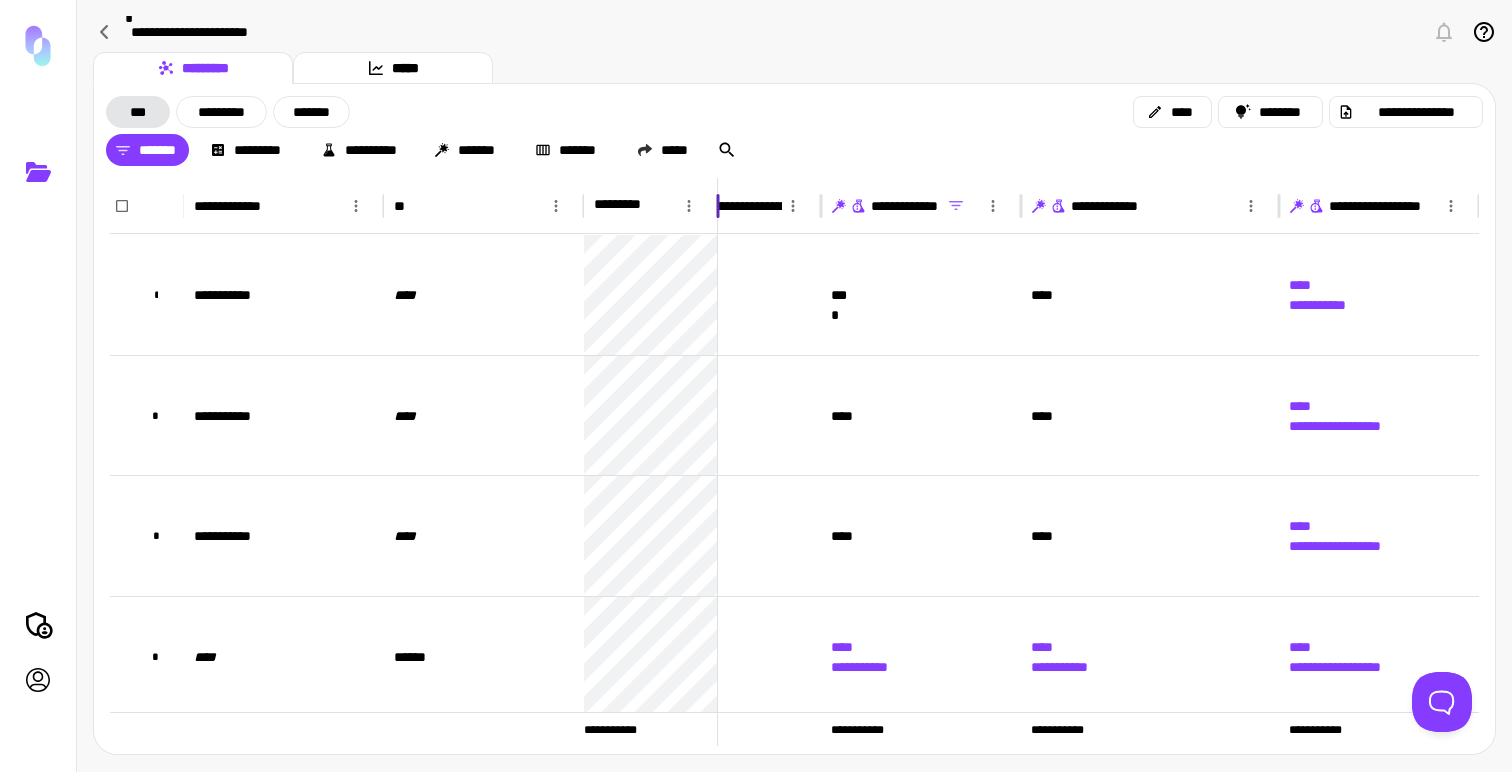 drag, startPoint x: 781, startPoint y: 204, endPoint x: 715, endPoint y: 204, distance: 66 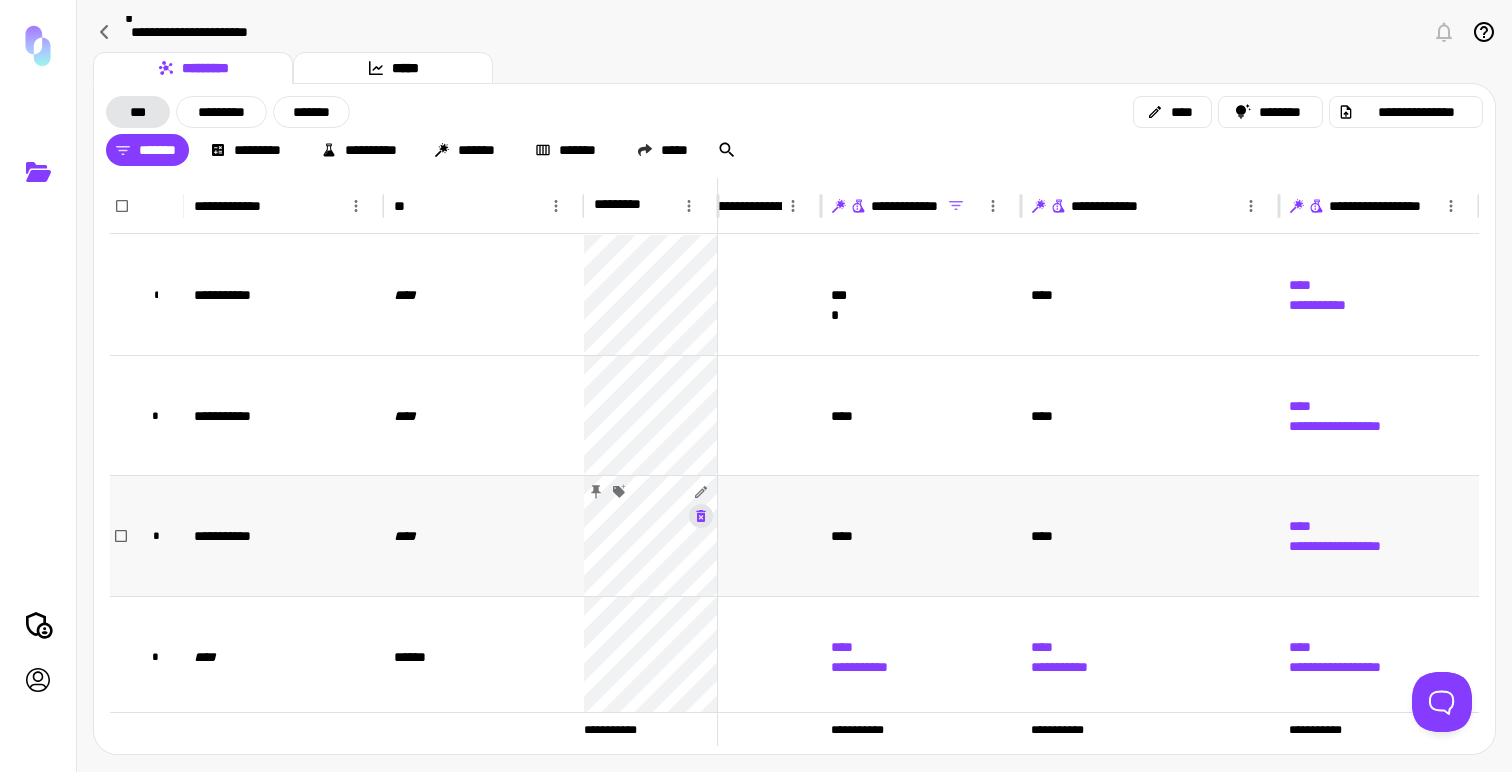 type 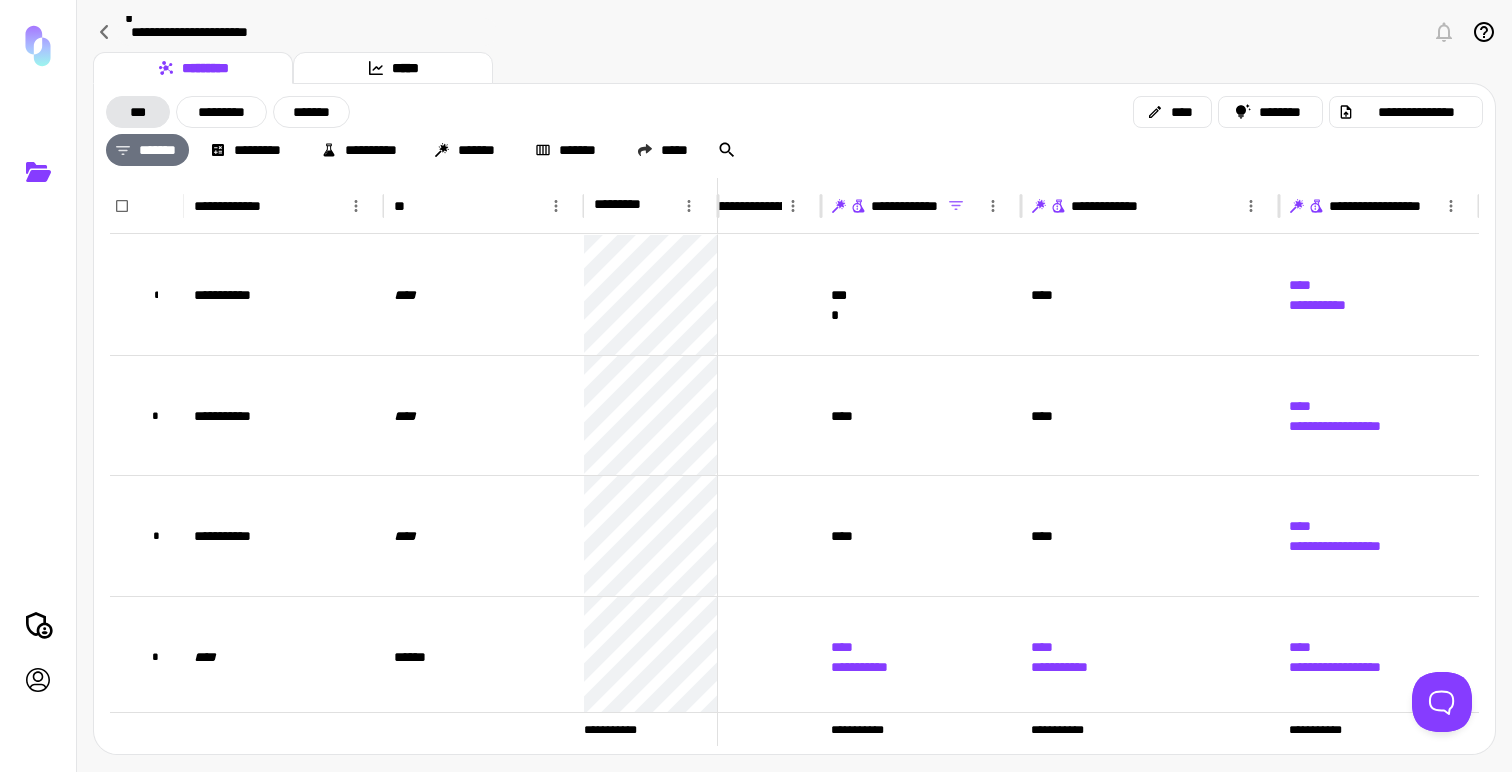 click on "*******" at bounding box center [147, 150] 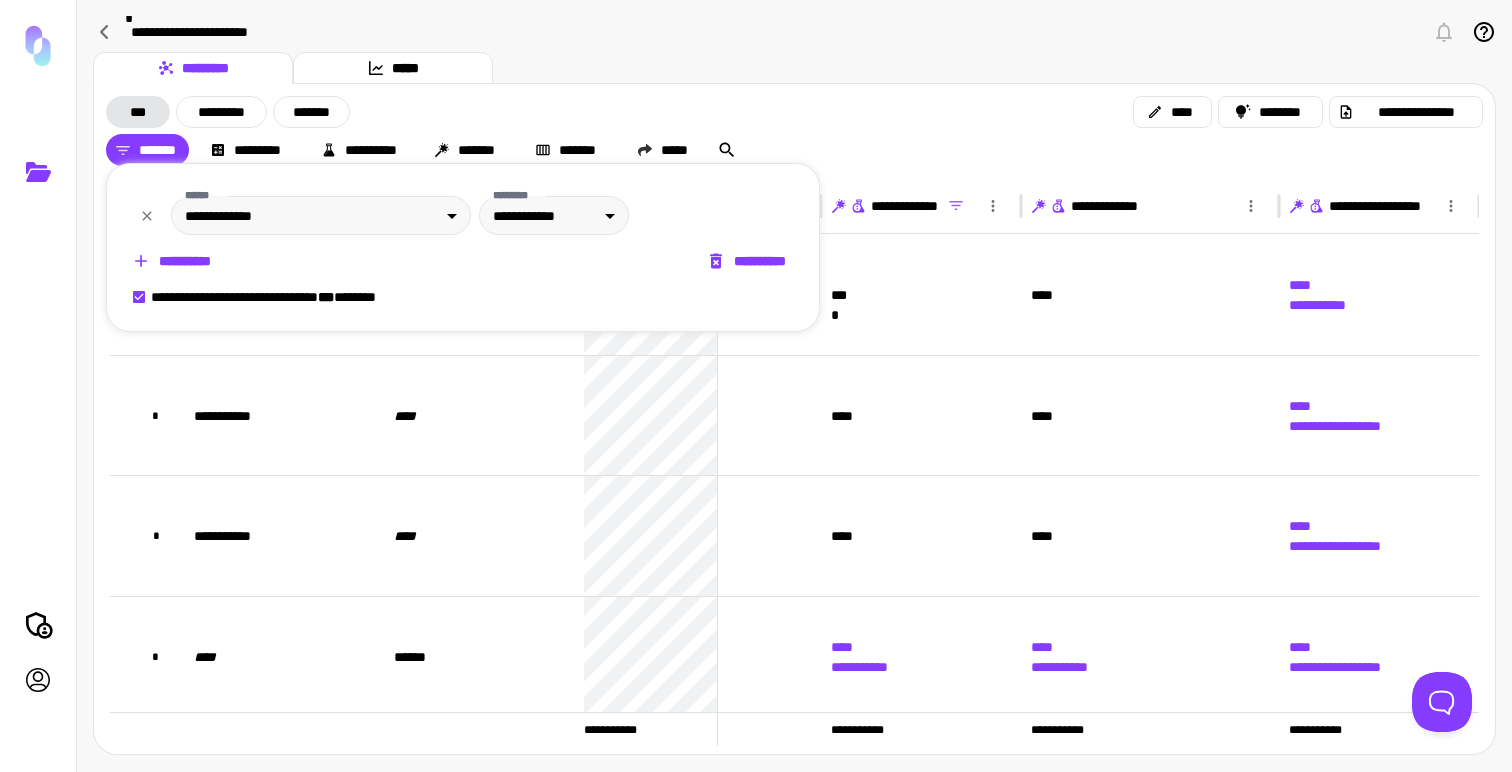 click on "**********" at bounding box center [748, 261] 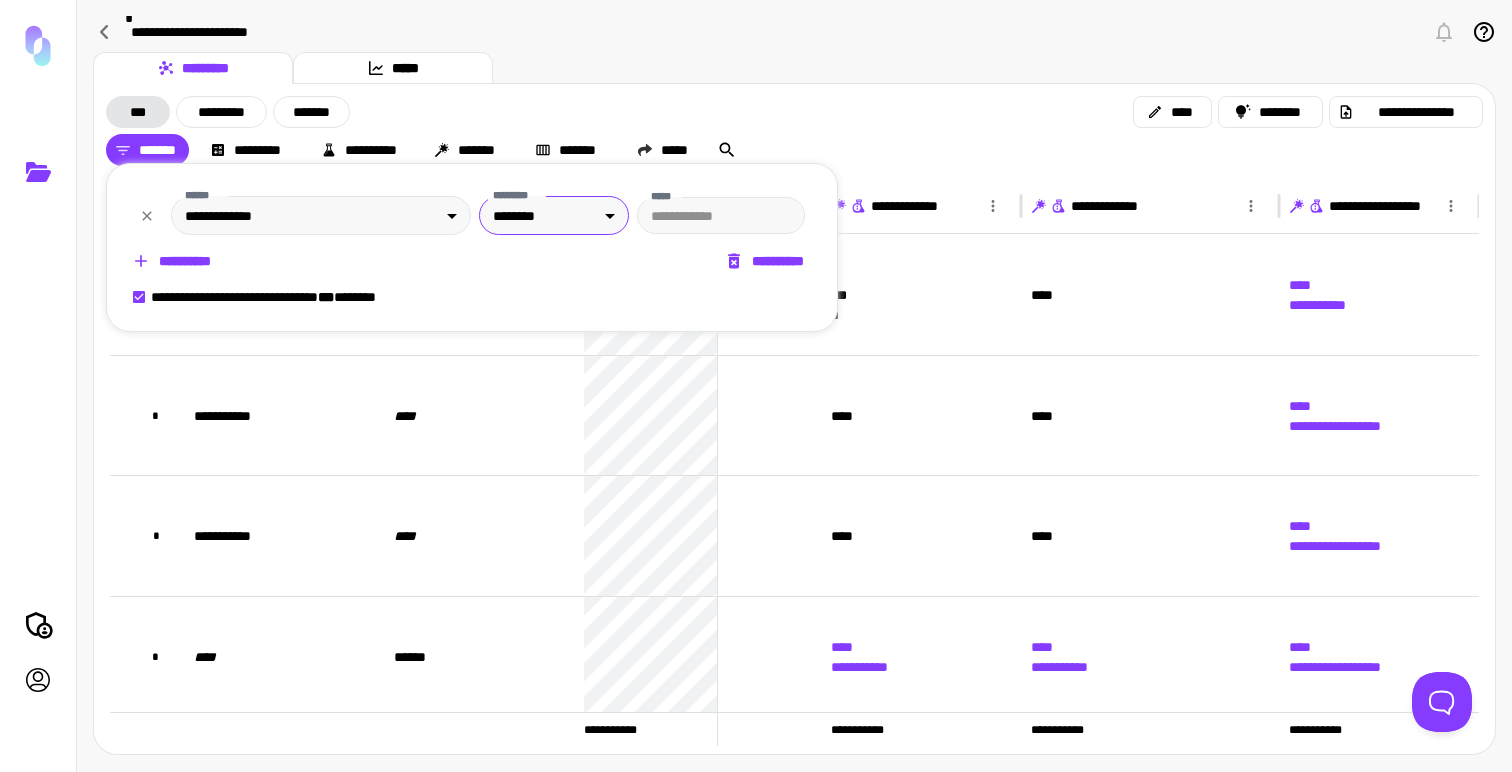 click on "**********" at bounding box center (756, 386) 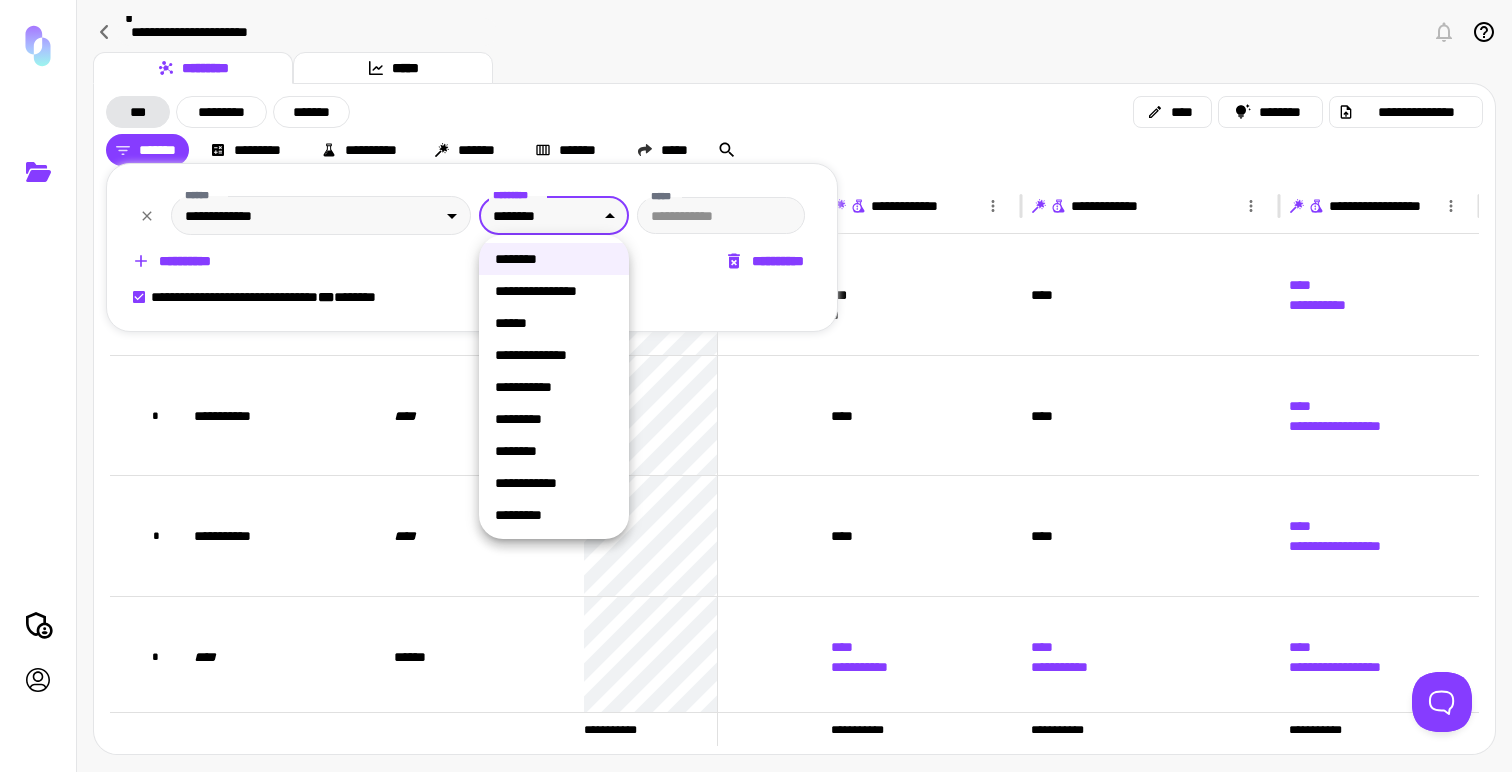 click at bounding box center (756, 386) 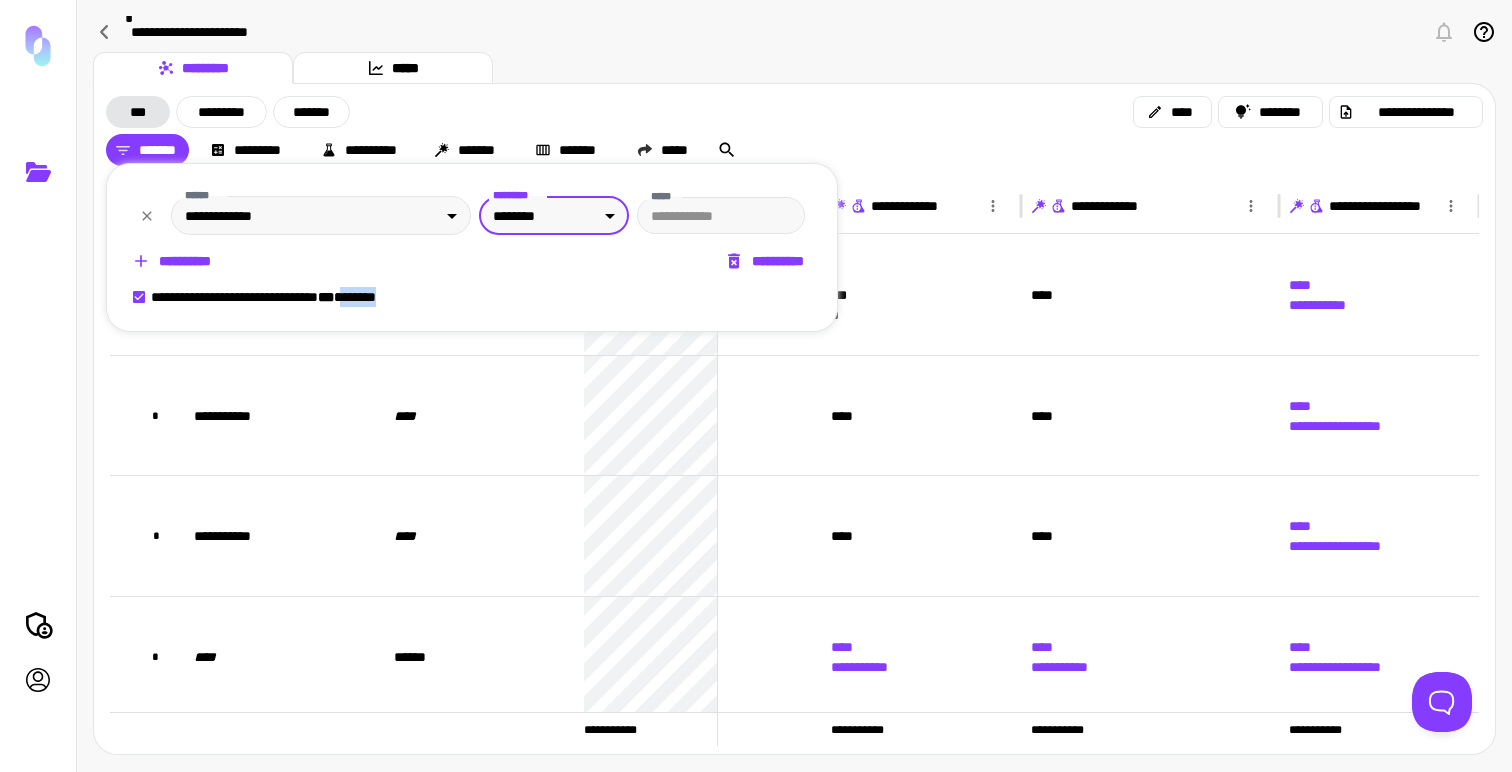 click on "**********" at bounding box center [756, 386] 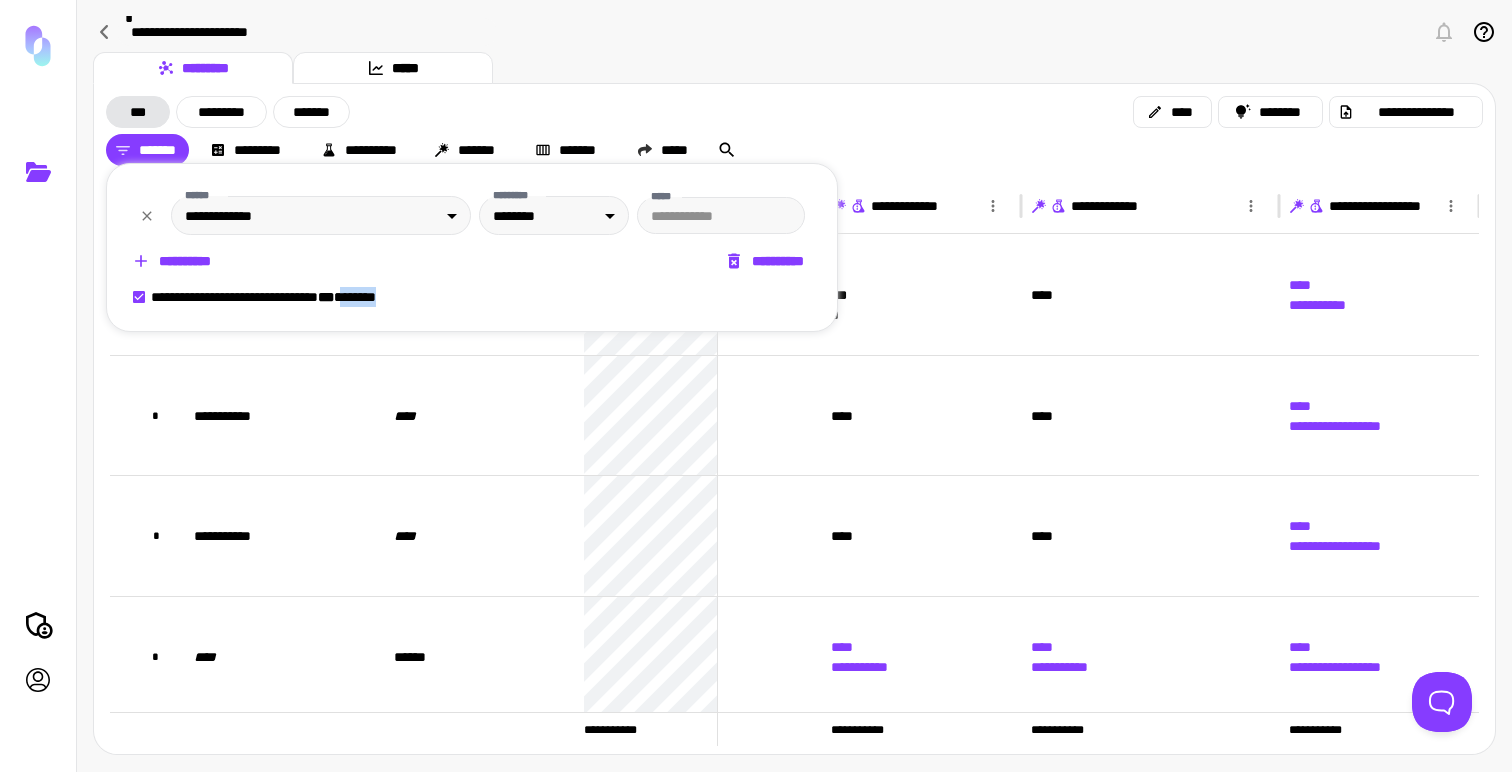click on "**********" at bounding box center (756, 386) 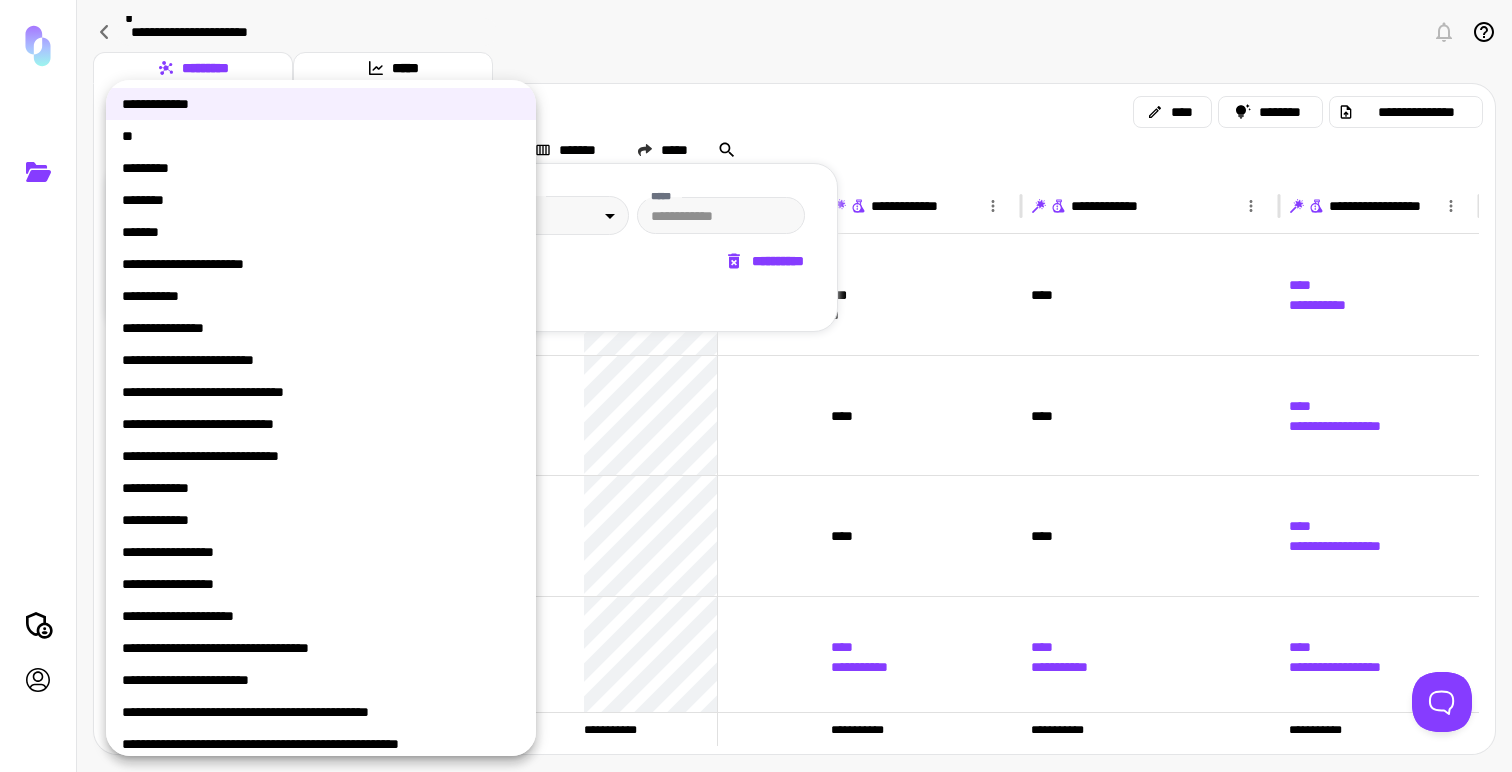 click on "**********" at bounding box center [321, 488] 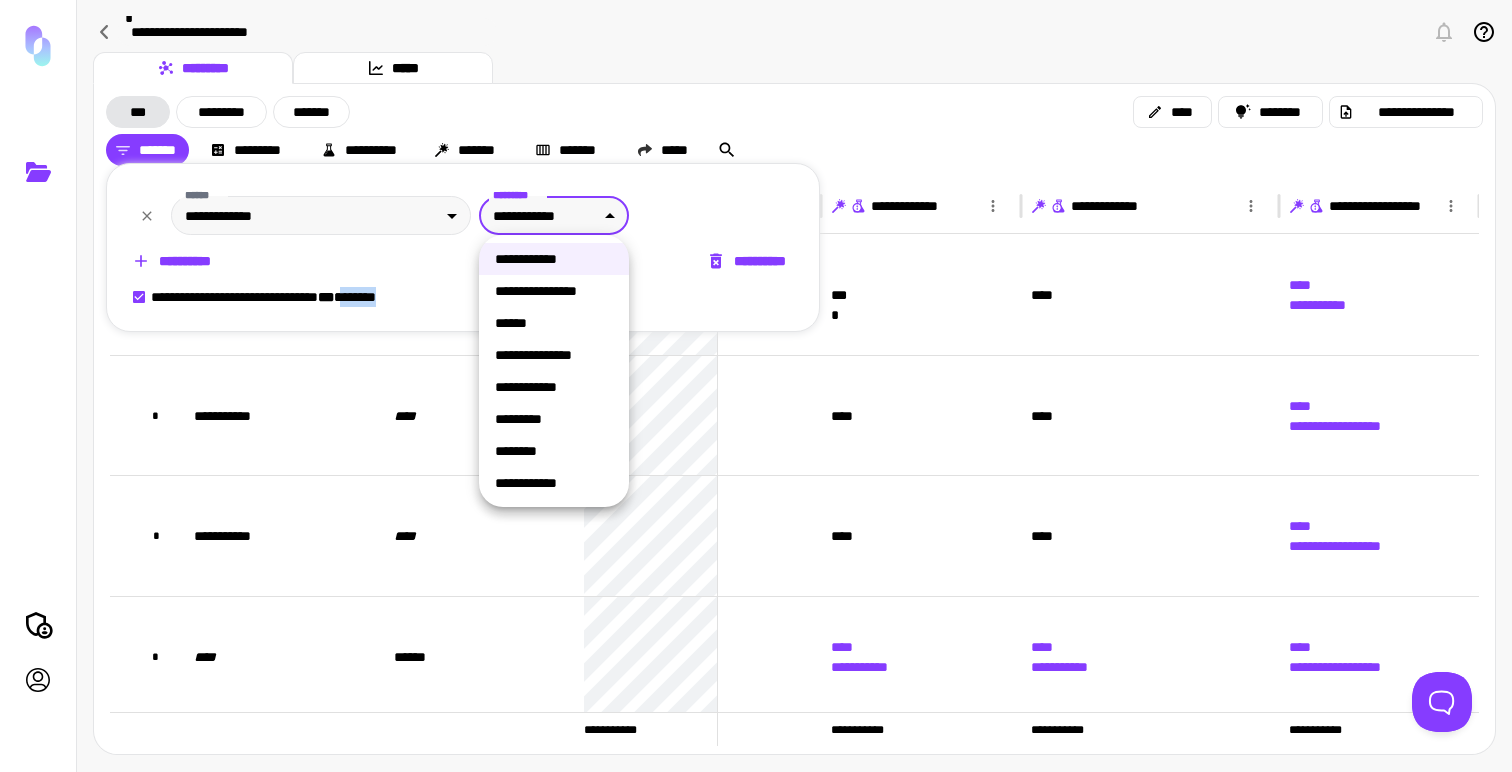 click on "**********" at bounding box center (756, 386) 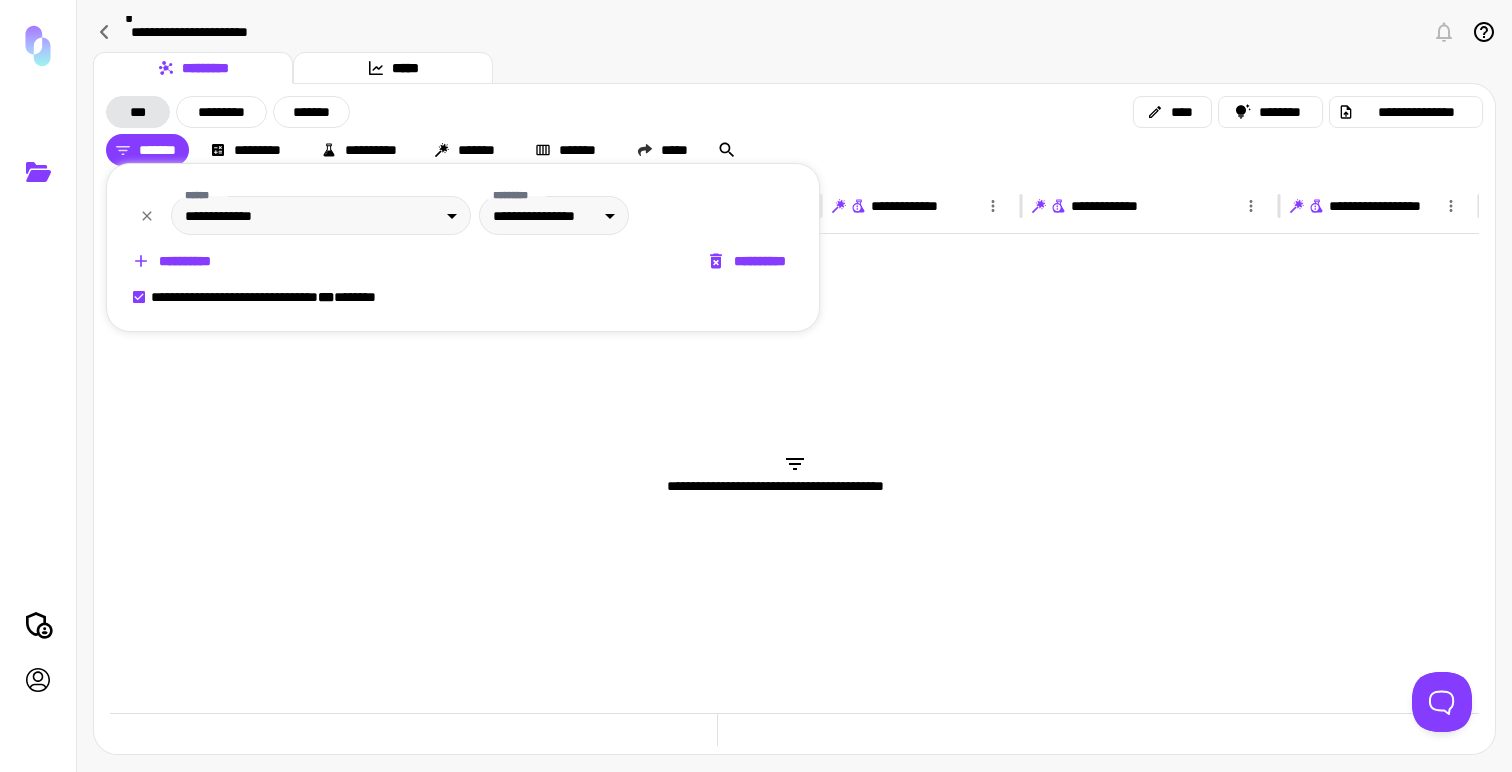 click at bounding box center (756, 386) 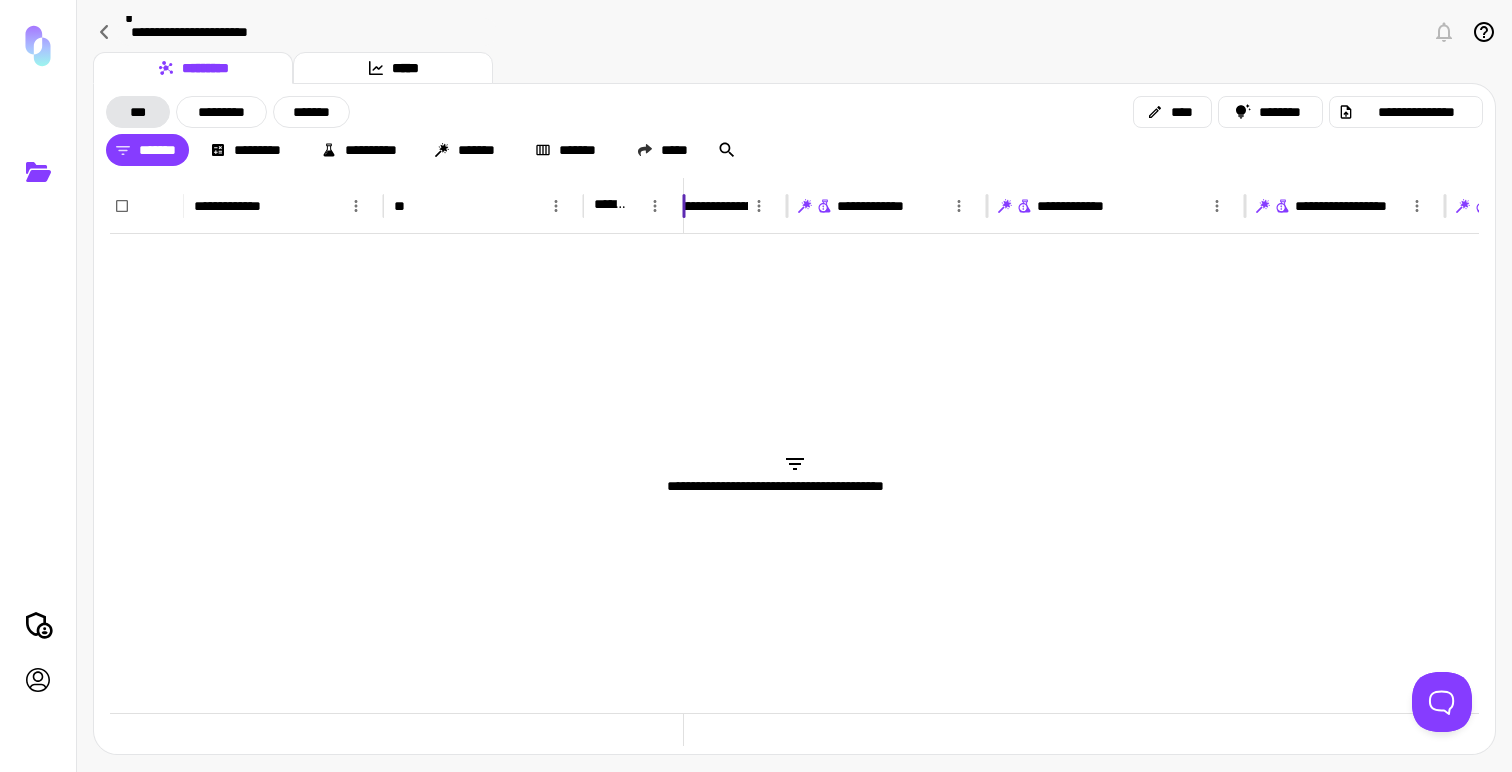 drag, startPoint x: 717, startPoint y: 204, endPoint x: 659, endPoint y: 198, distance: 58.30952 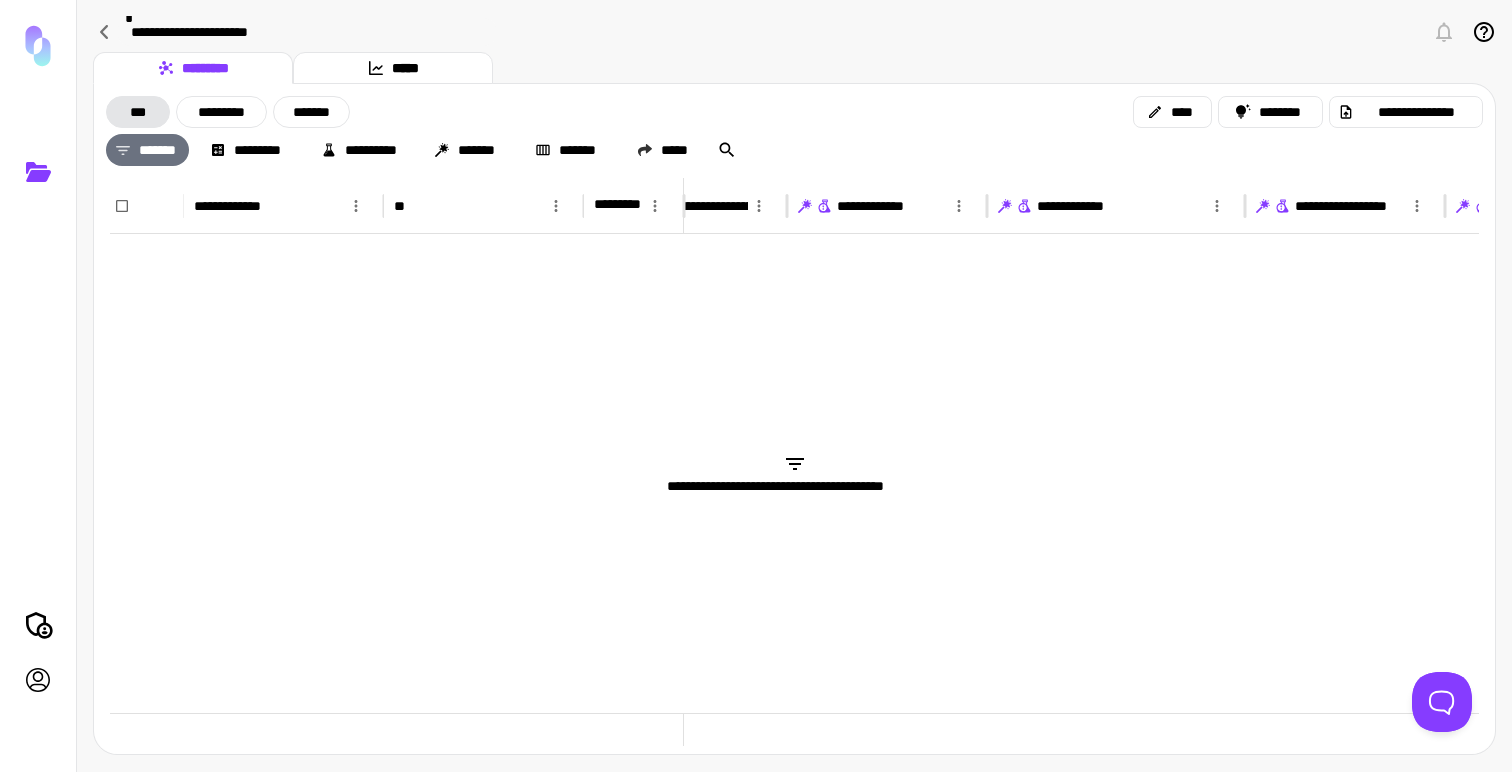 click on "*******" at bounding box center [147, 150] 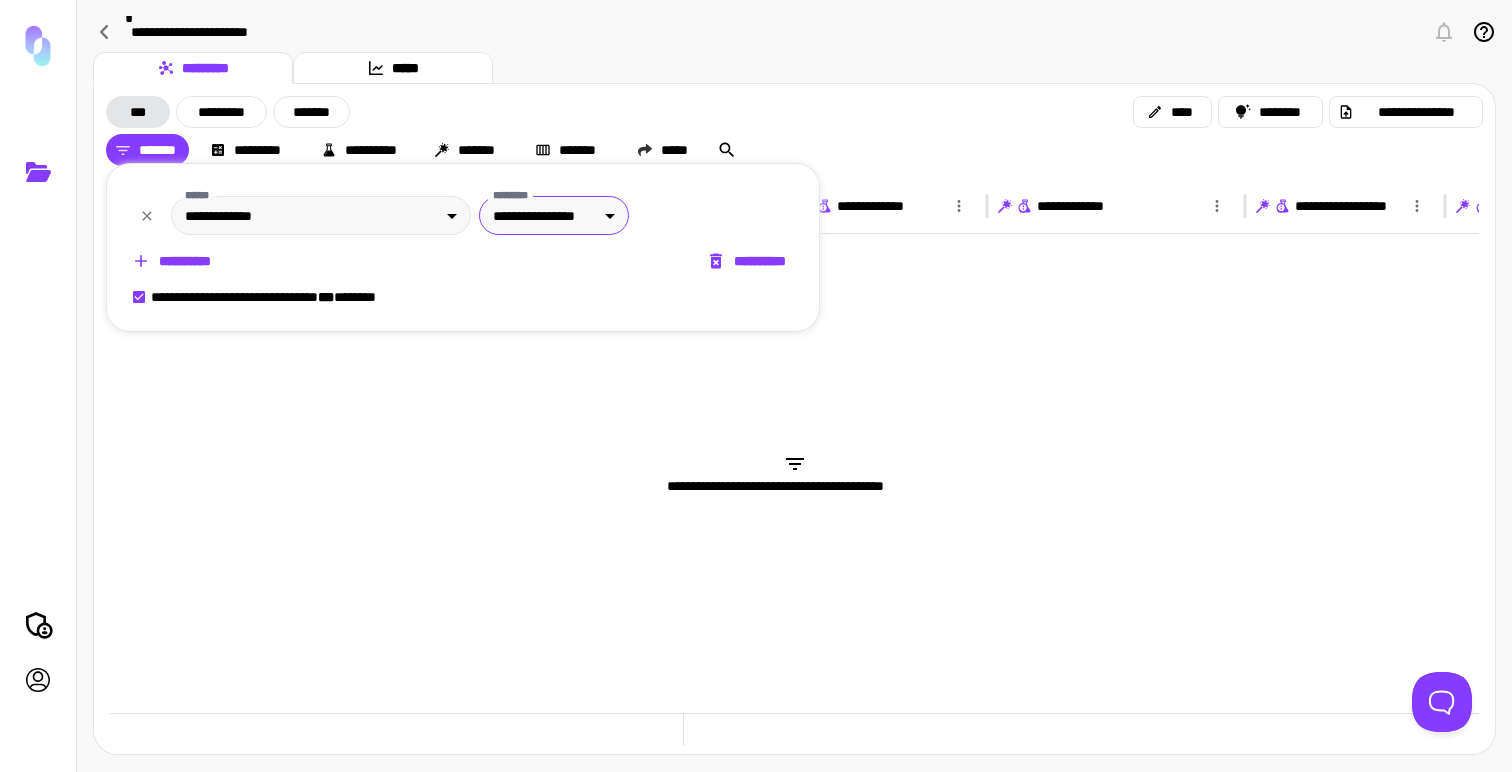 click on "**********" at bounding box center (756, 386) 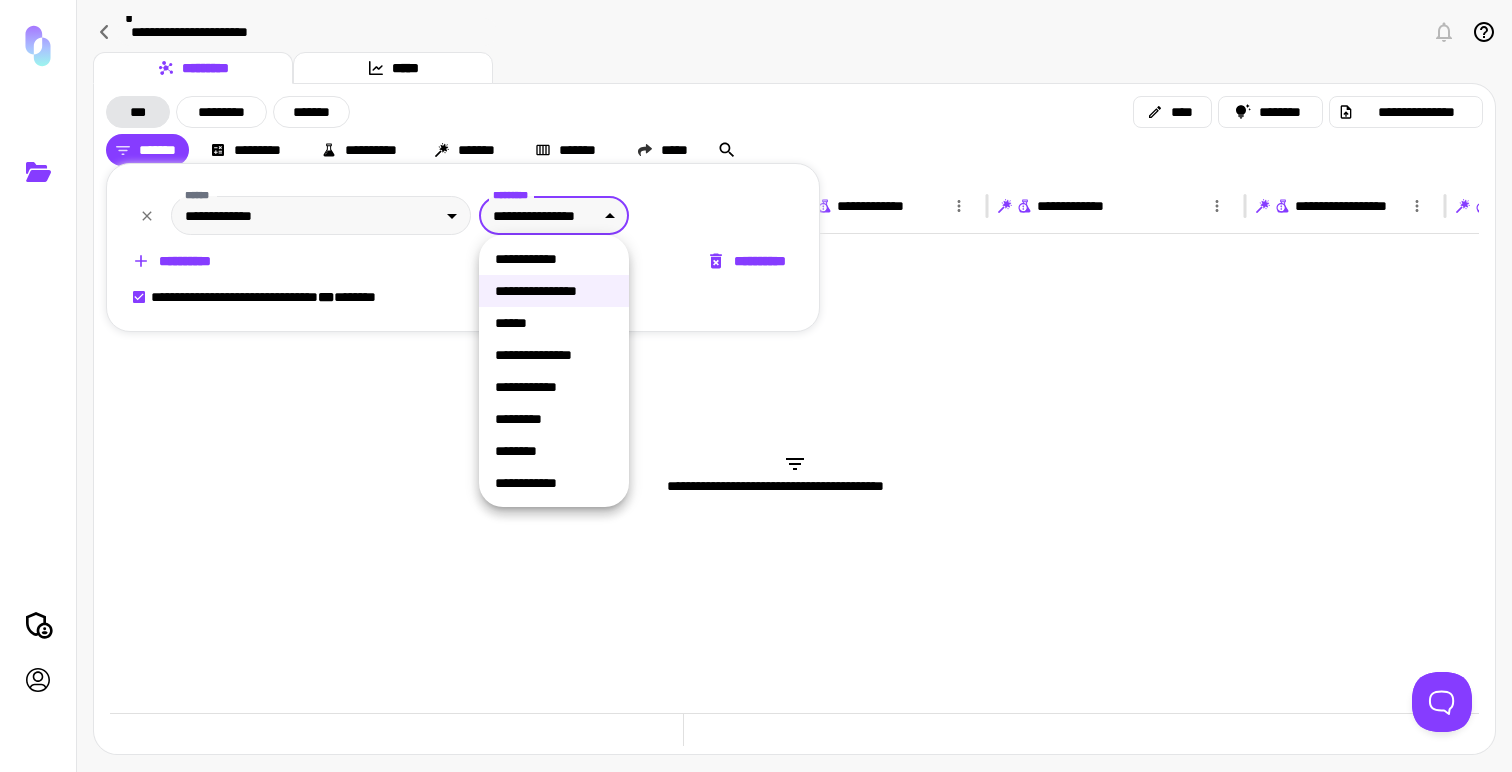 click at bounding box center (756, 386) 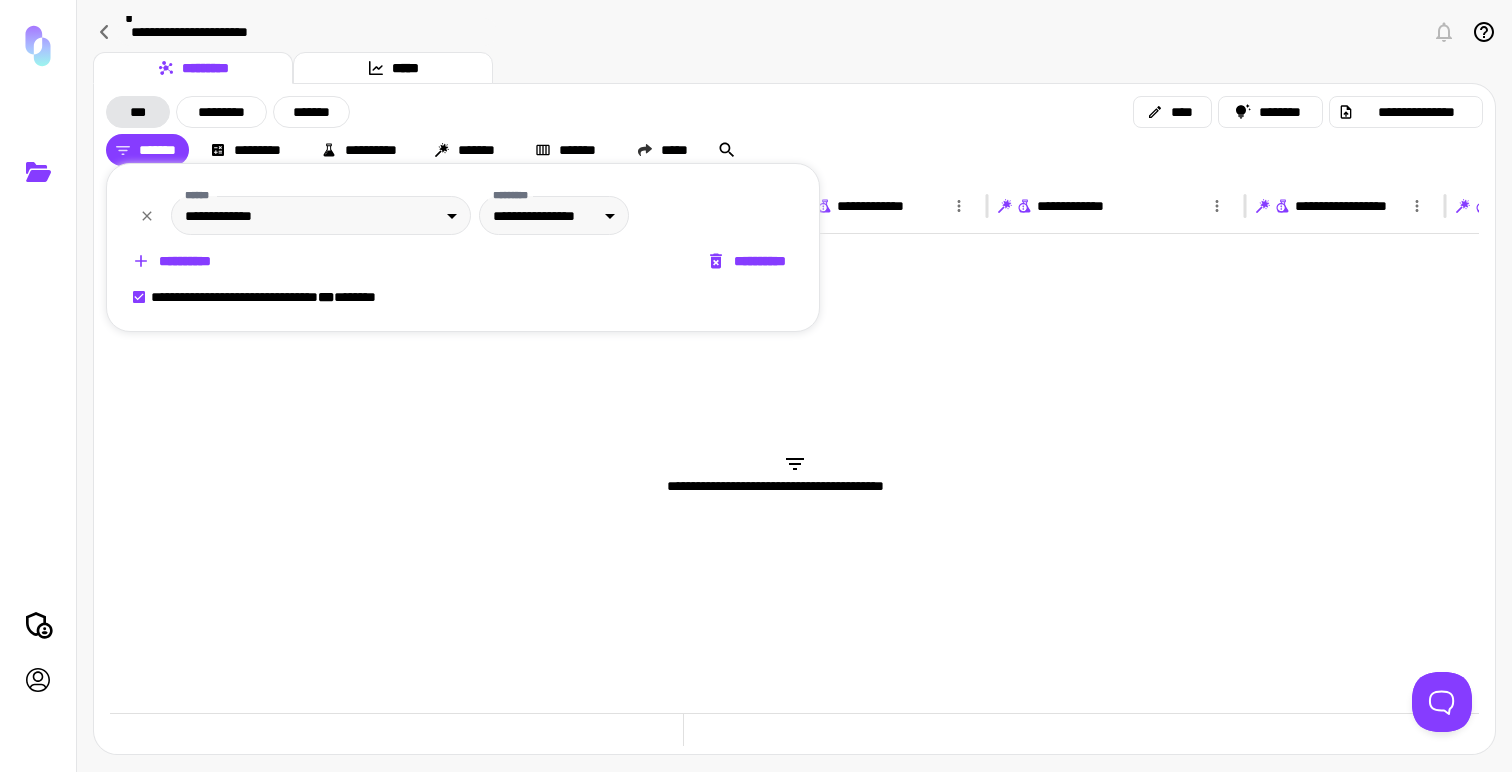 click 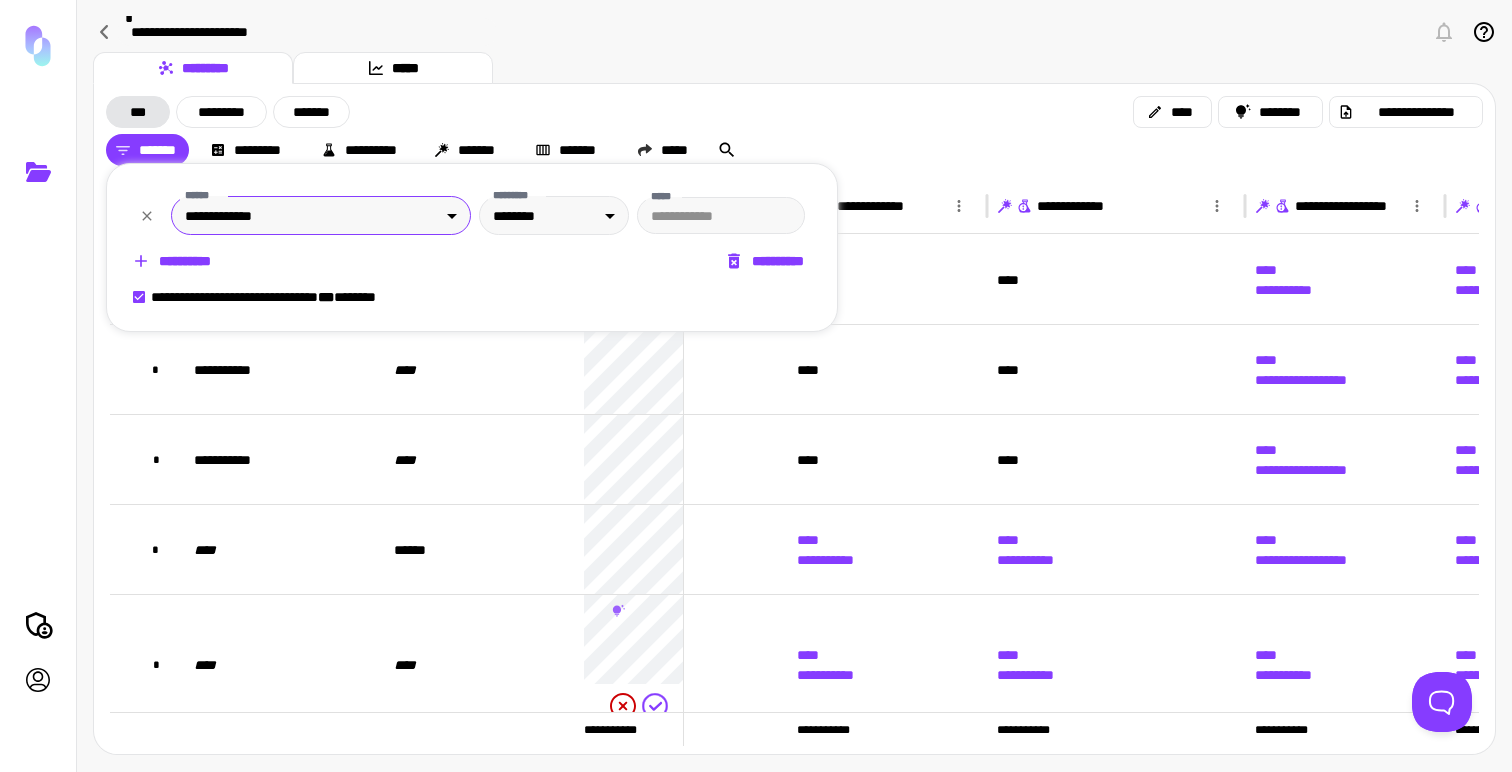 click on "**********" at bounding box center (756, 386) 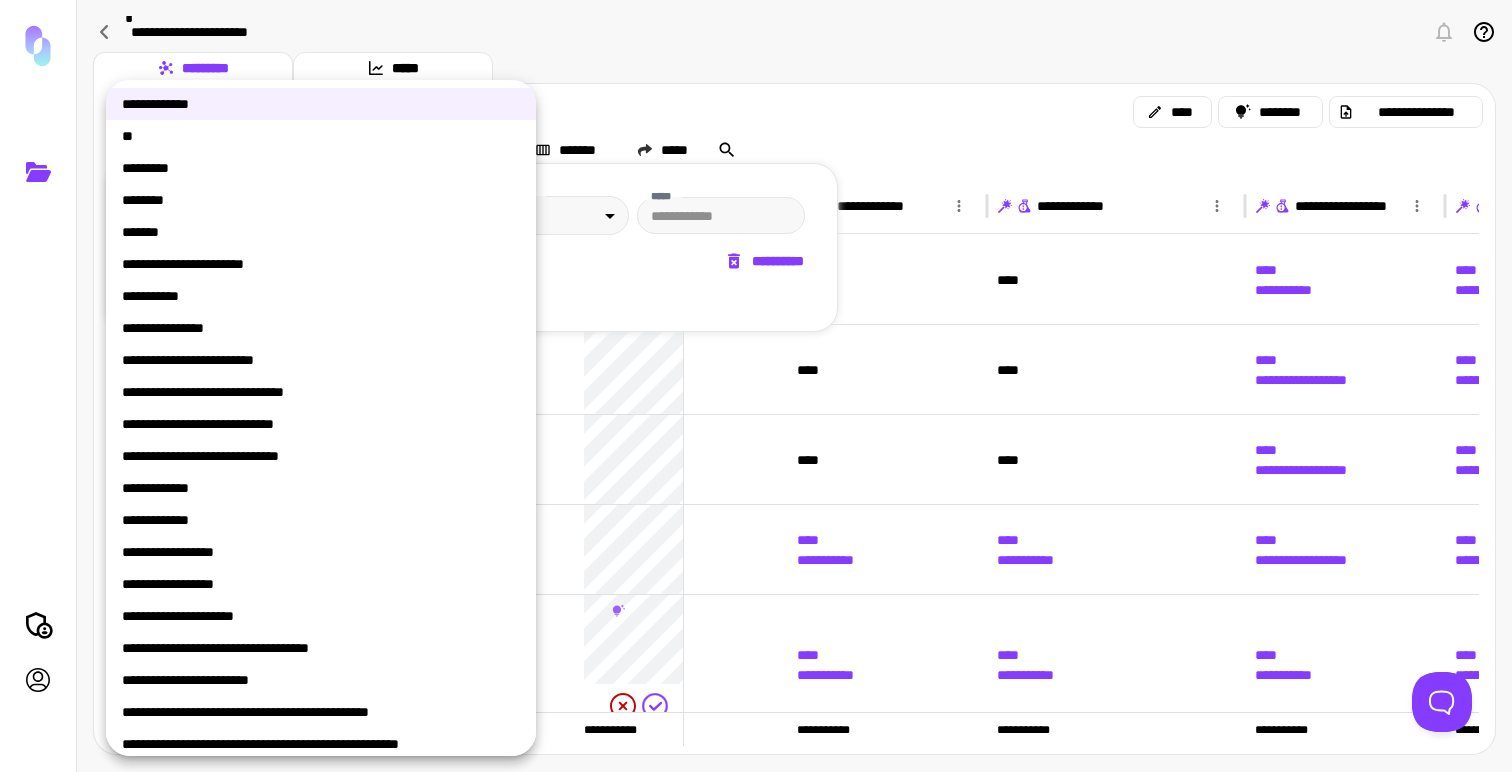 click on "**********" at bounding box center (321, 488) 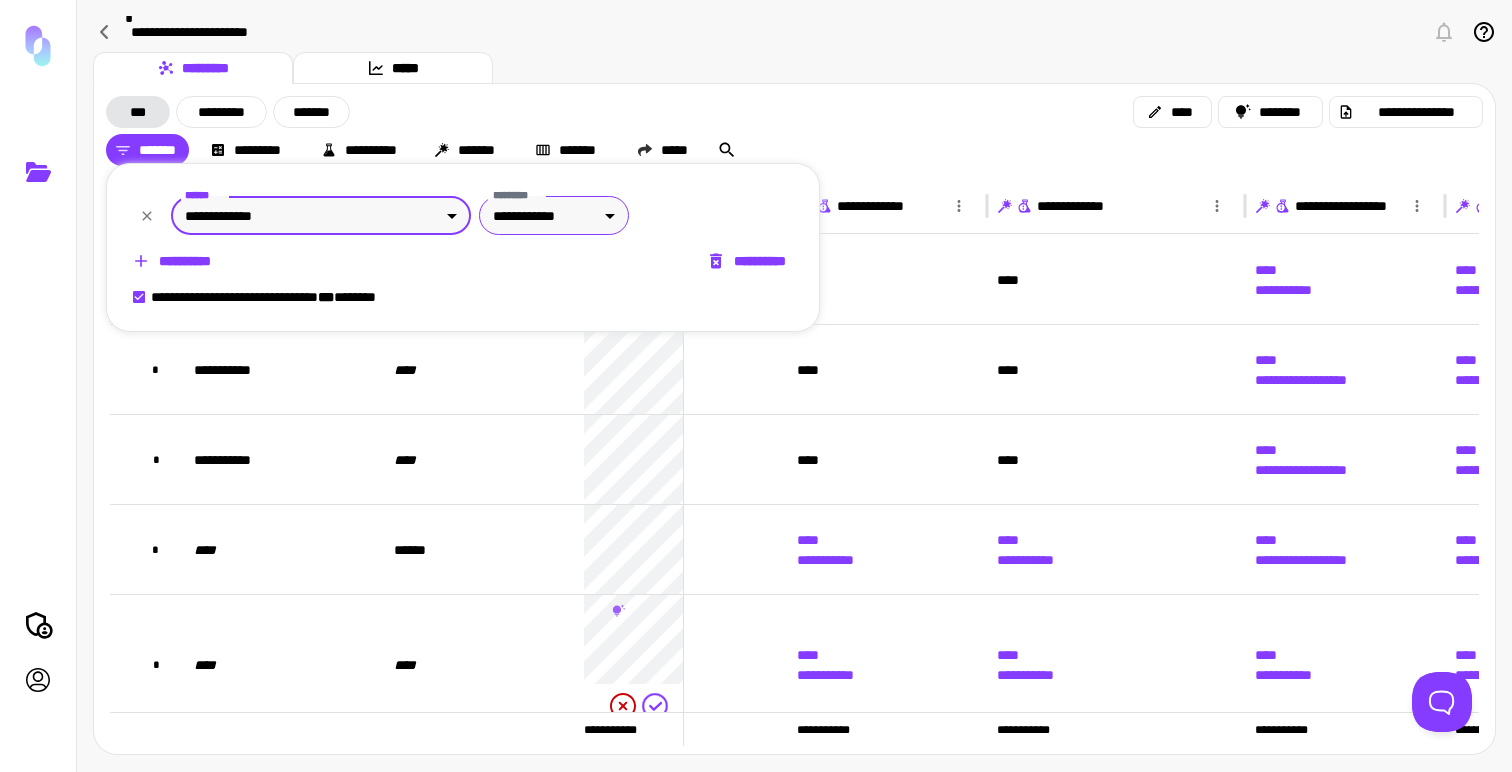 click on "**********" at bounding box center (756, 386) 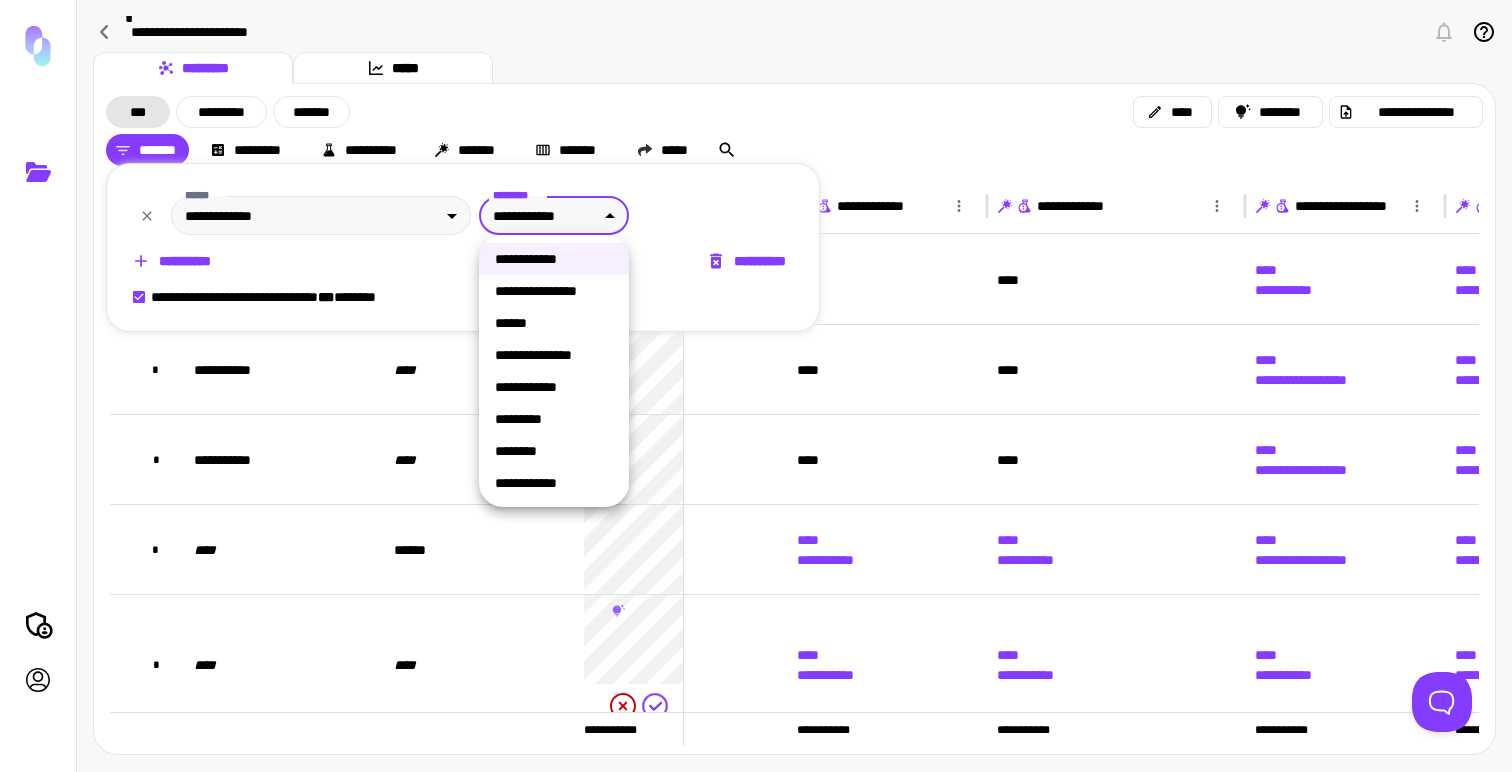 click on "**********" at bounding box center (554, 259) 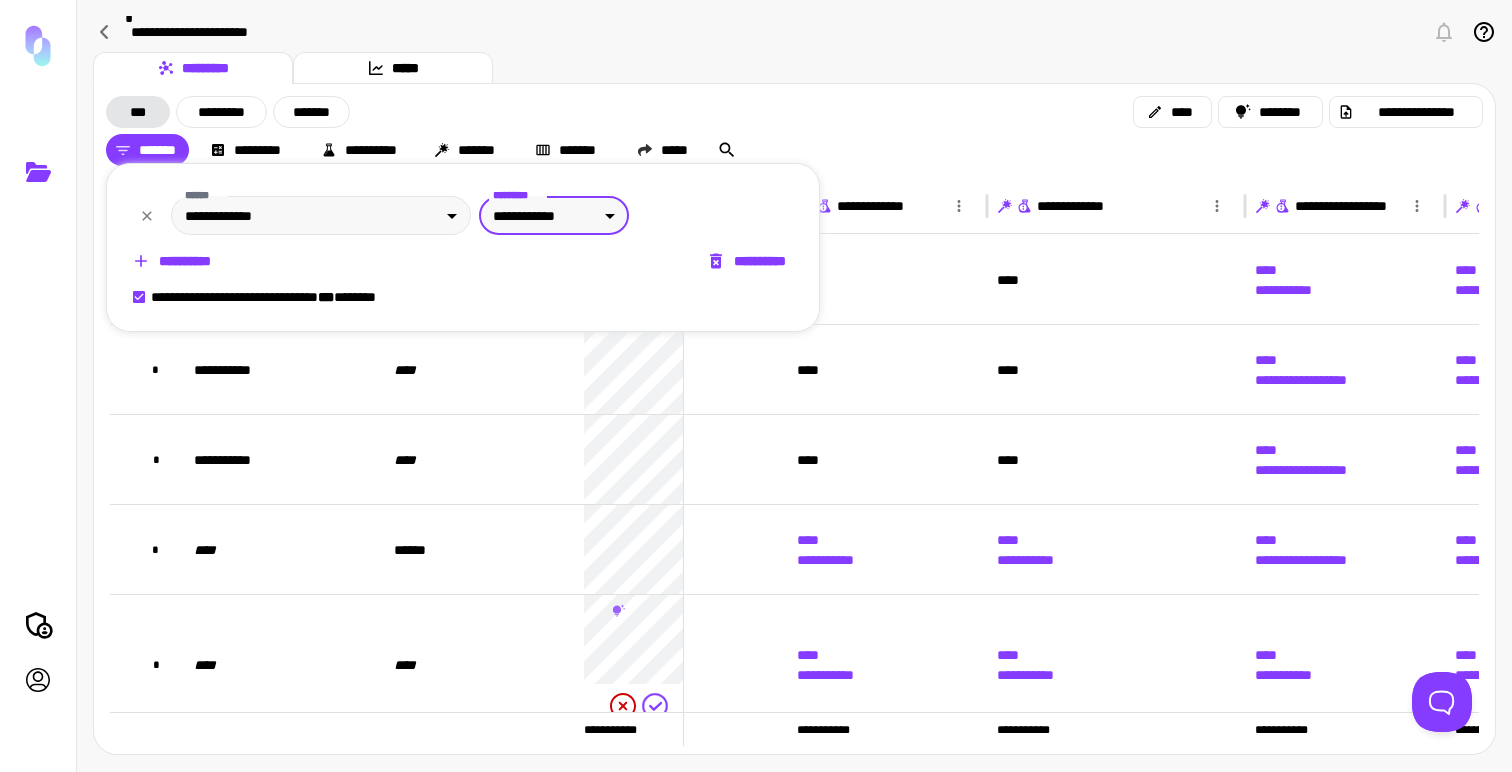 click at bounding box center (756, 386) 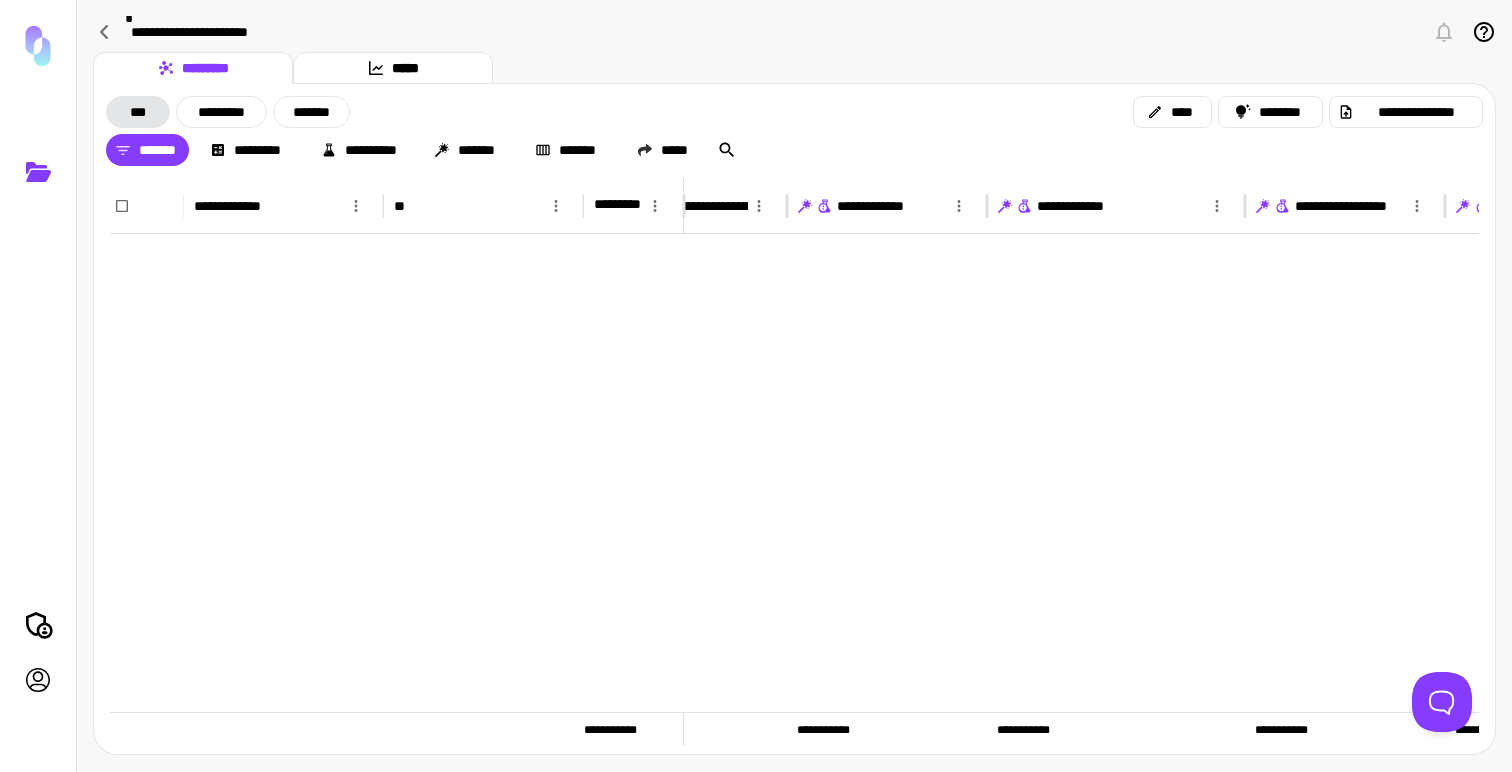 scroll, scrollTop: 2315, scrollLeft: 1097, axis: both 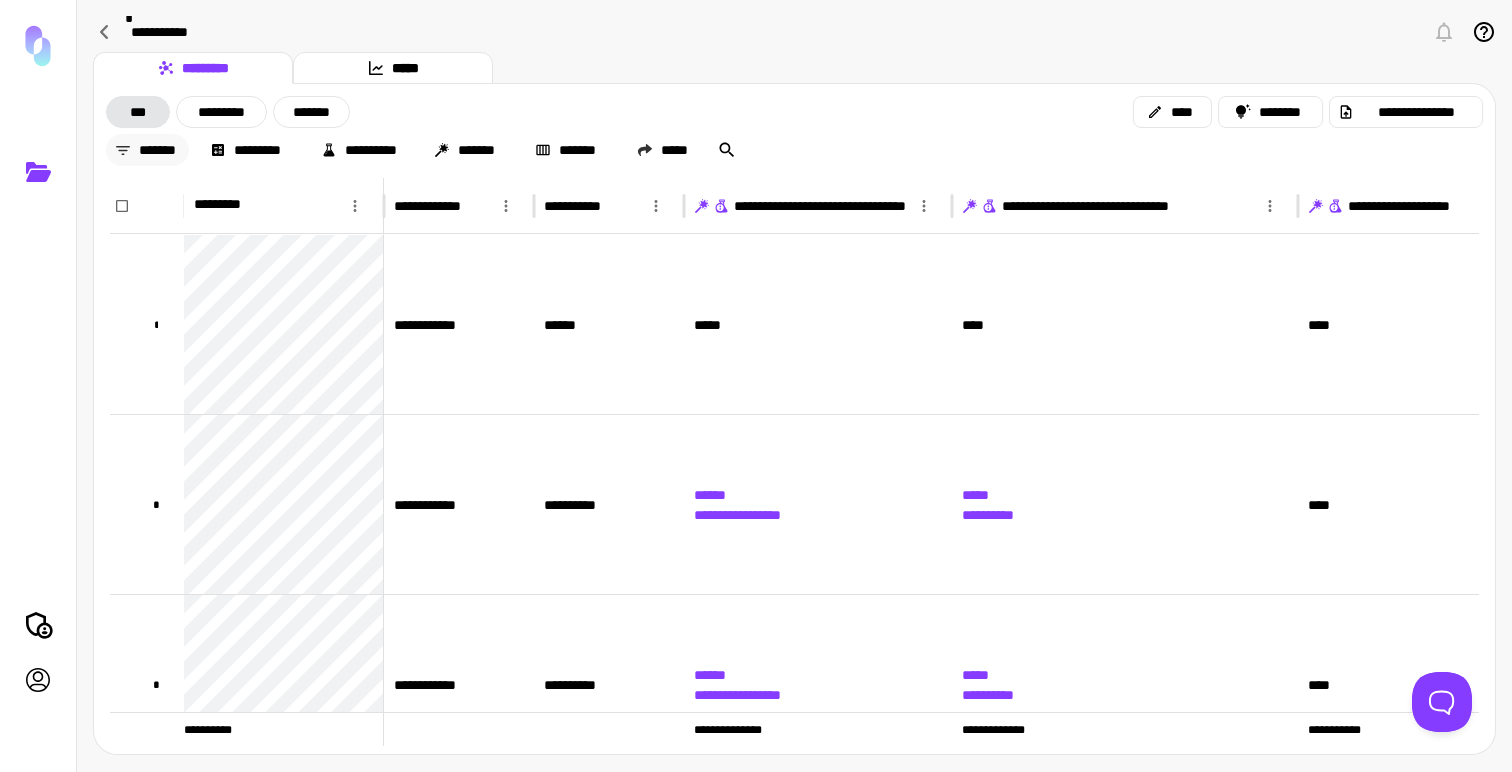 click on "*******" at bounding box center (147, 150) 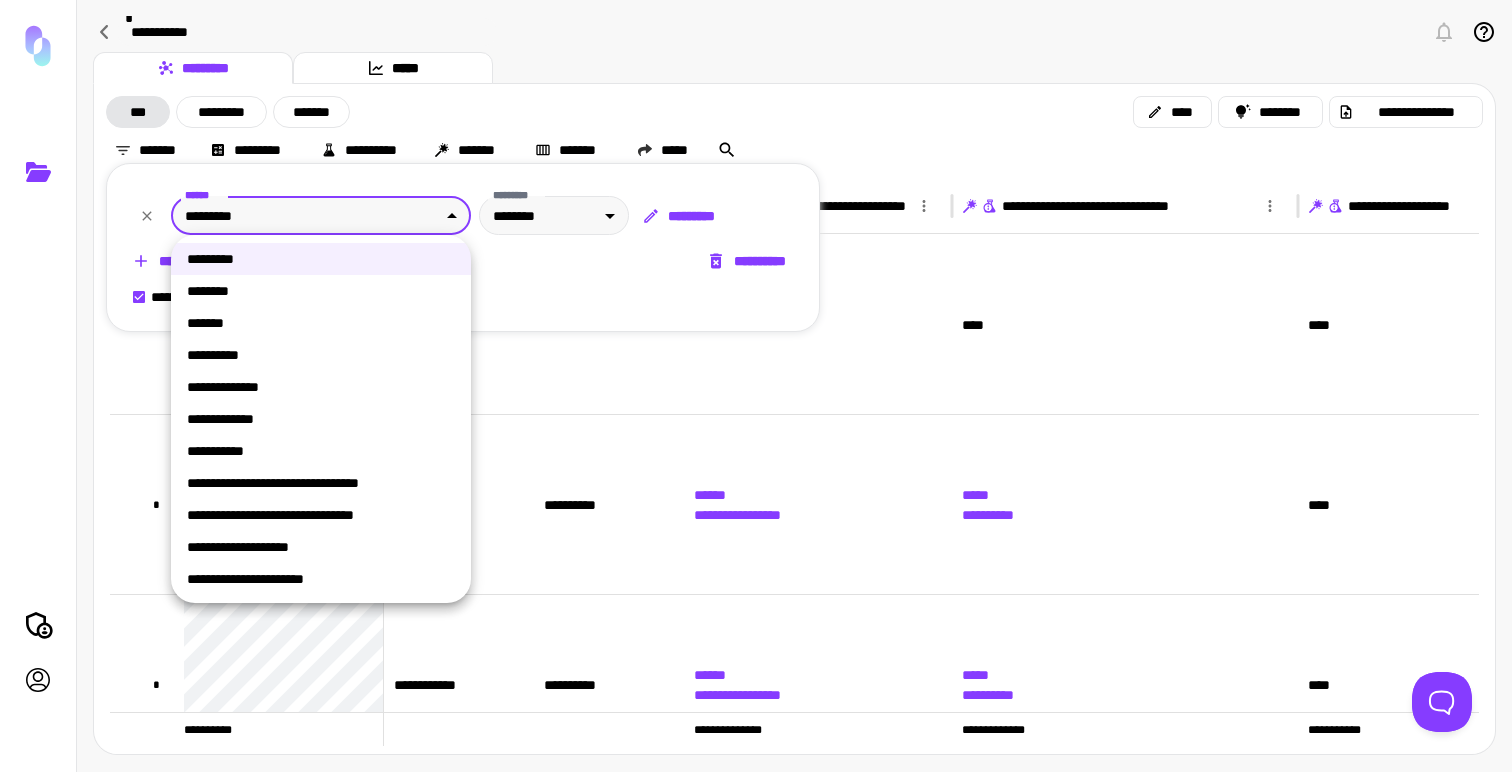 click on "**********" at bounding box center [756, 386] 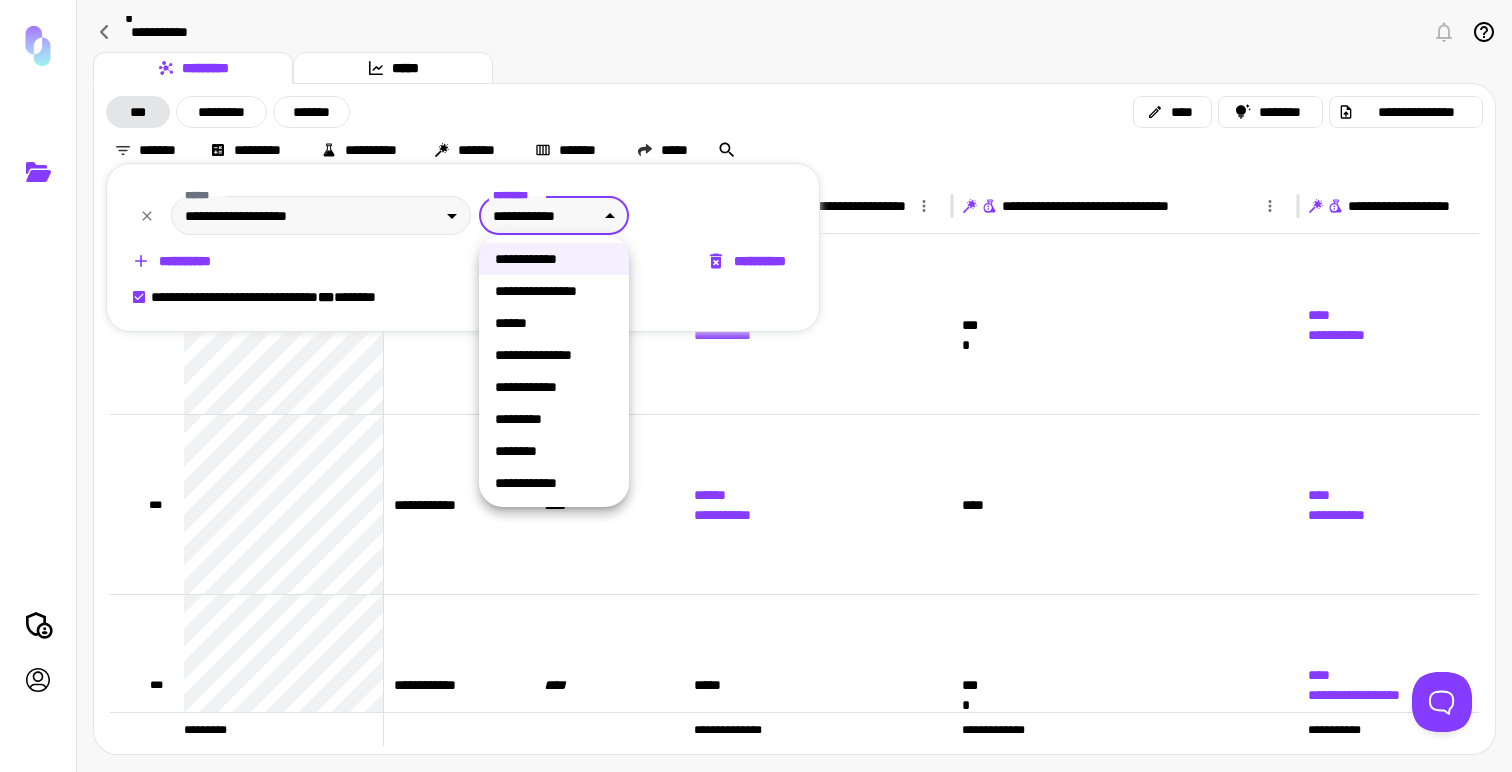click on "**********" at bounding box center (756, 386) 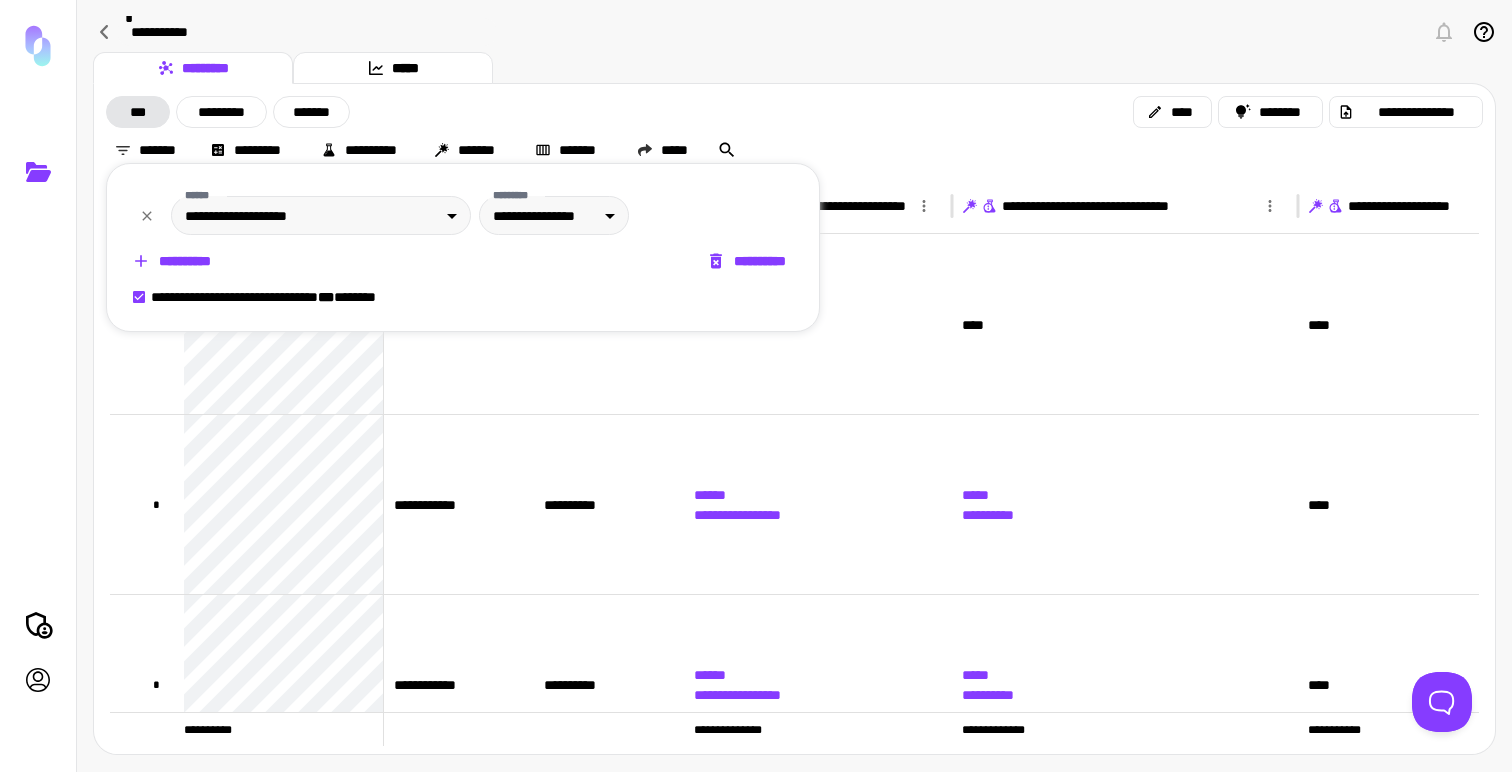 click at bounding box center (756, 386) 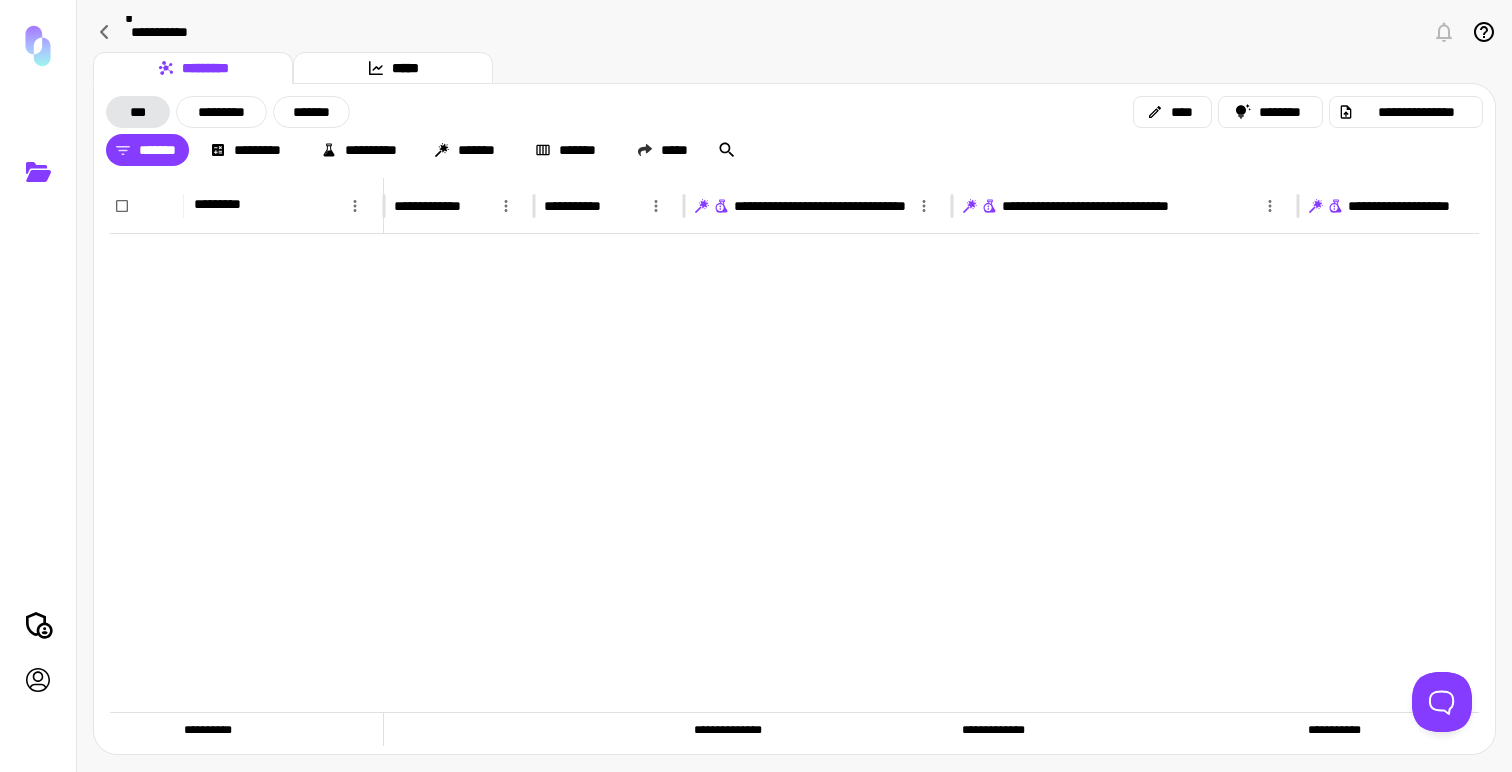 scroll, scrollTop: 2034, scrollLeft: 0, axis: vertical 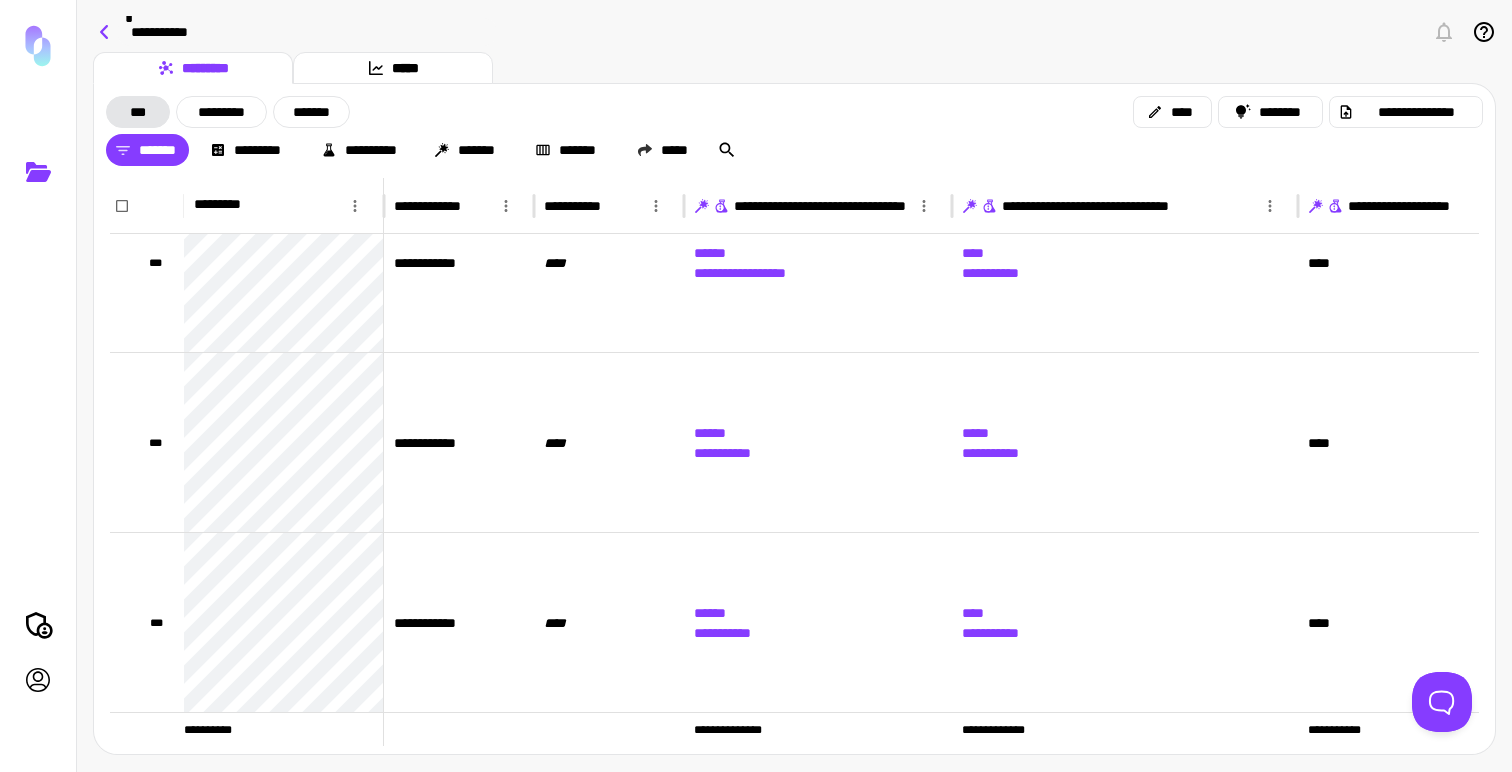 click 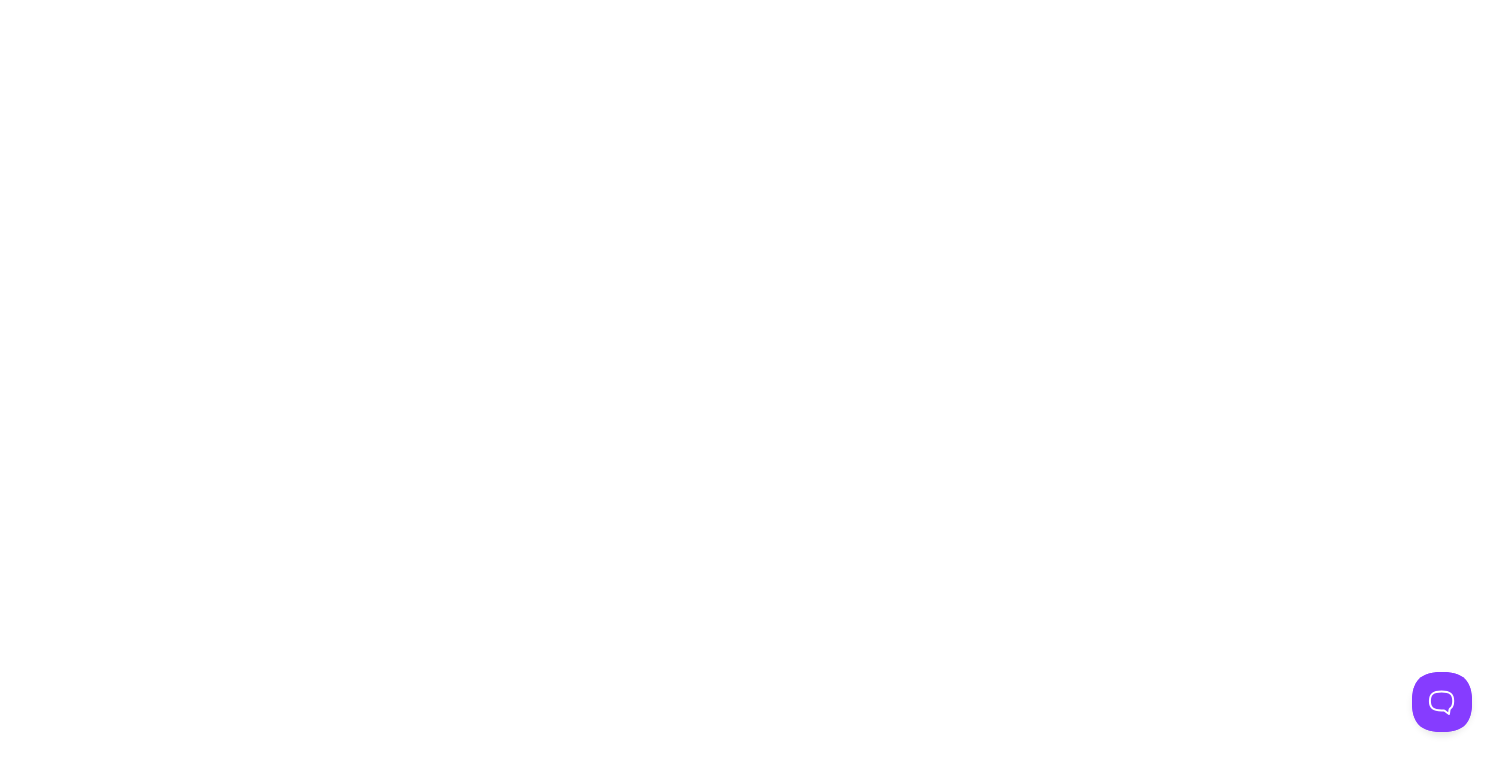 scroll, scrollTop: 0, scrollLeft: 0, axis: both 